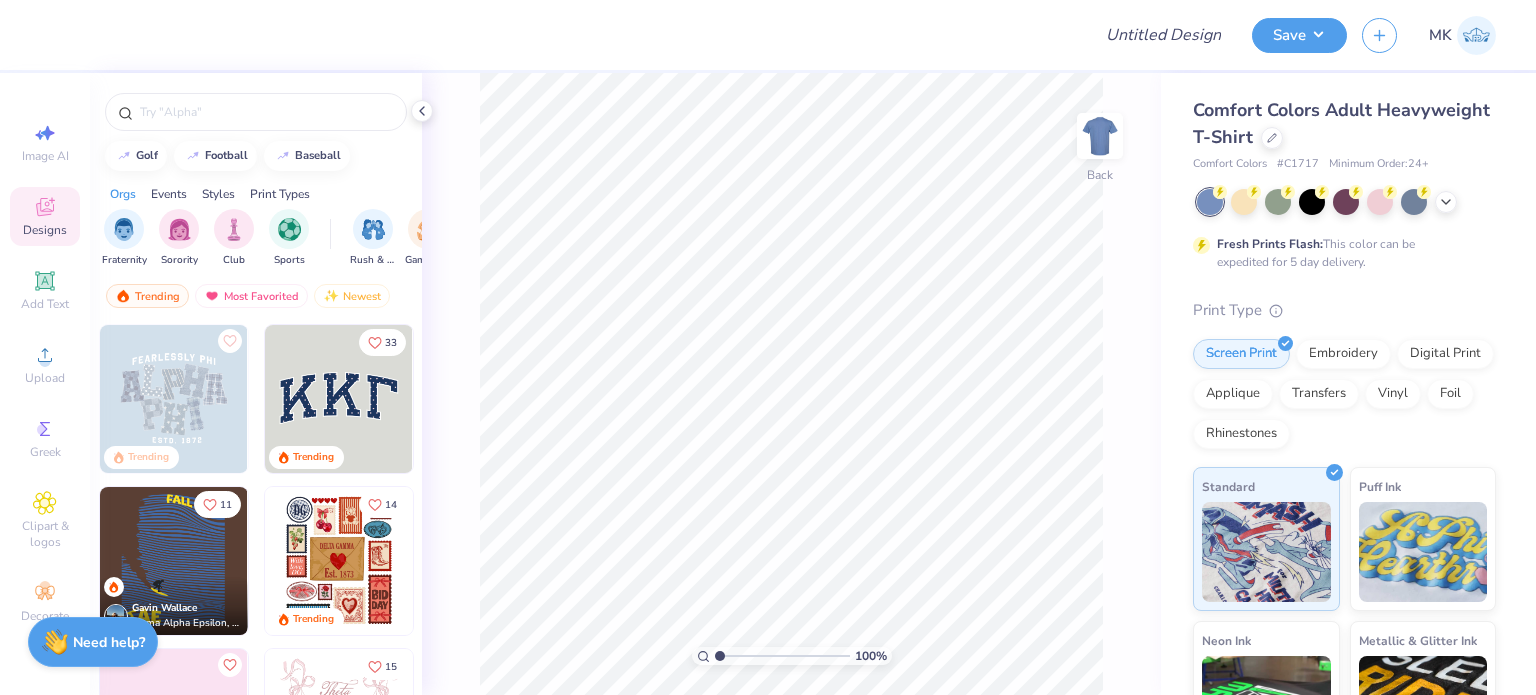scroll, scrollTop: 0, scrollLeft: 0, axis: both 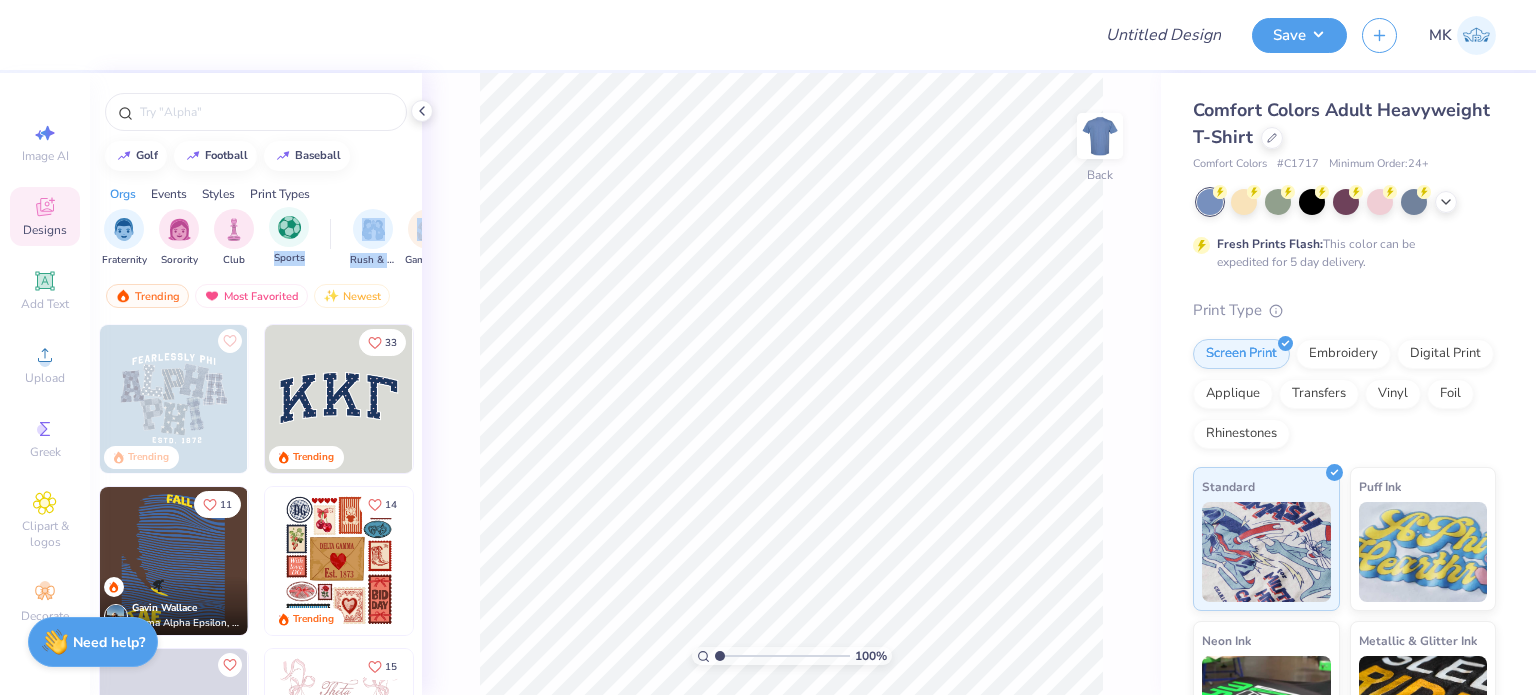 drag, startPoint x: 400, startPoint y: 235, endPoint x: 275, endPoint y: 251, distance: 126.01984 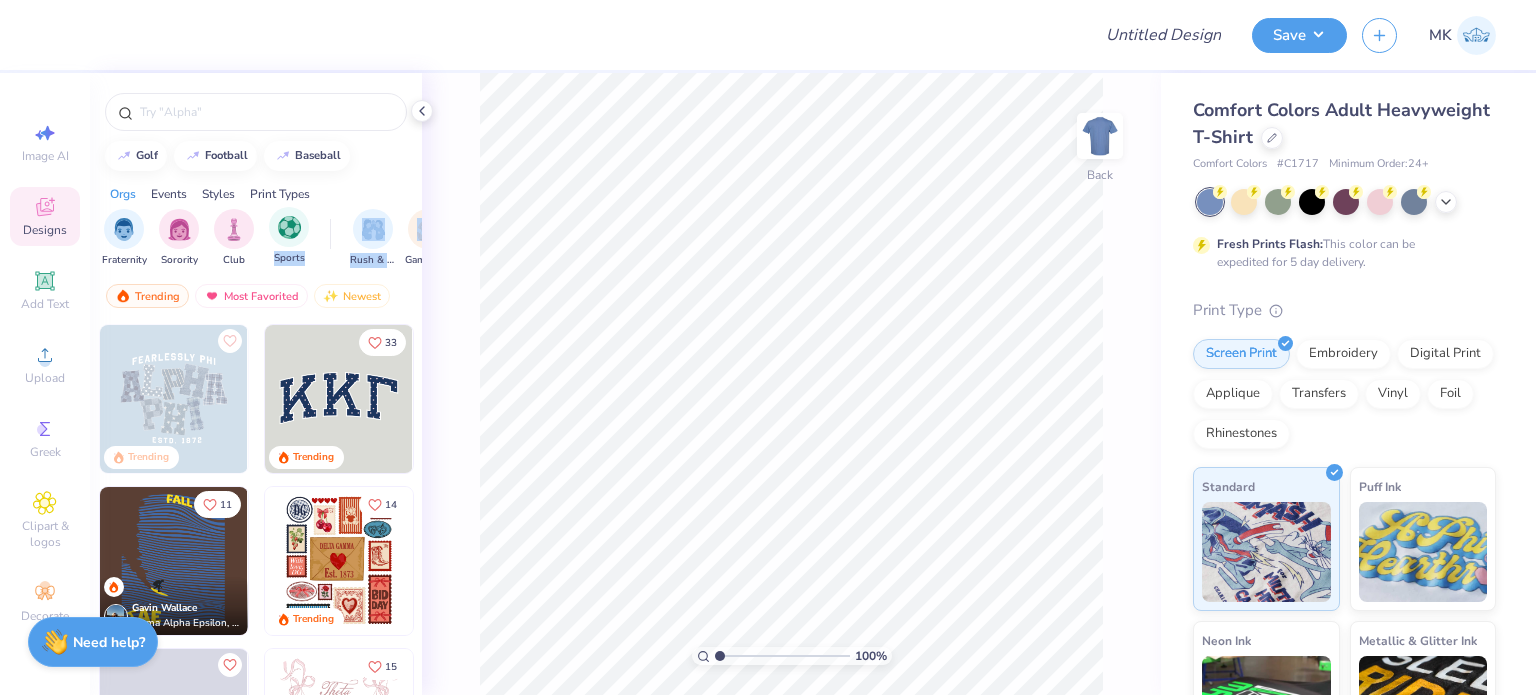 click on "Fraternity Sorority Club Sports Rush & Bid Game Day Parent's Weekend PR & General Big Little Reveal Philanthropy Date Parties & Socials Retreat Spring Break Holidays Greek Week Formal & Semi Graduation Founder’s Day Classic Minimalist Varsity Y2K Typography Handdrawn Cartoons Grunge 80s & 90s 60s & 70s Embroidery Screen Print Patches Digital Print Vinyl Transfers Applique" at bounding box center (256, 240) 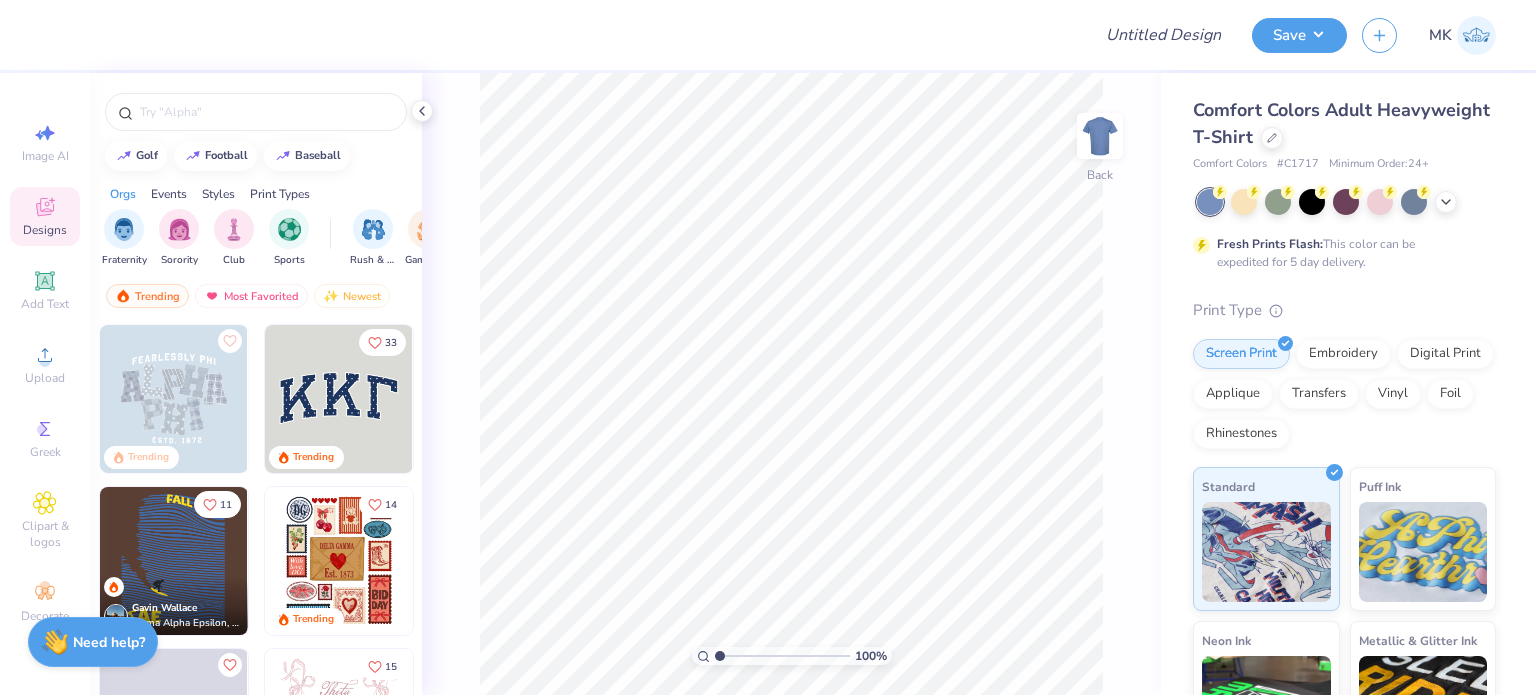 click on "Orgs Events Styles Print Types" at bounding box center (256, 189) 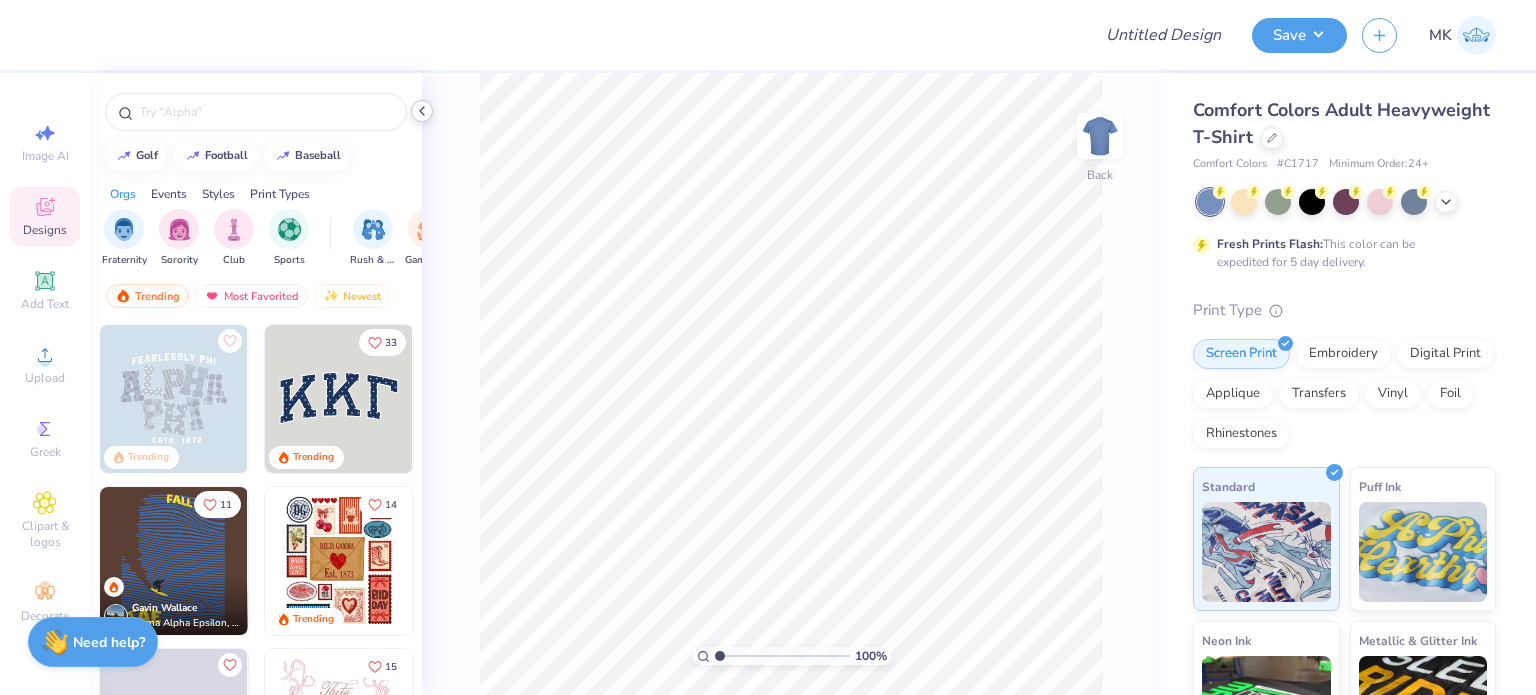 click 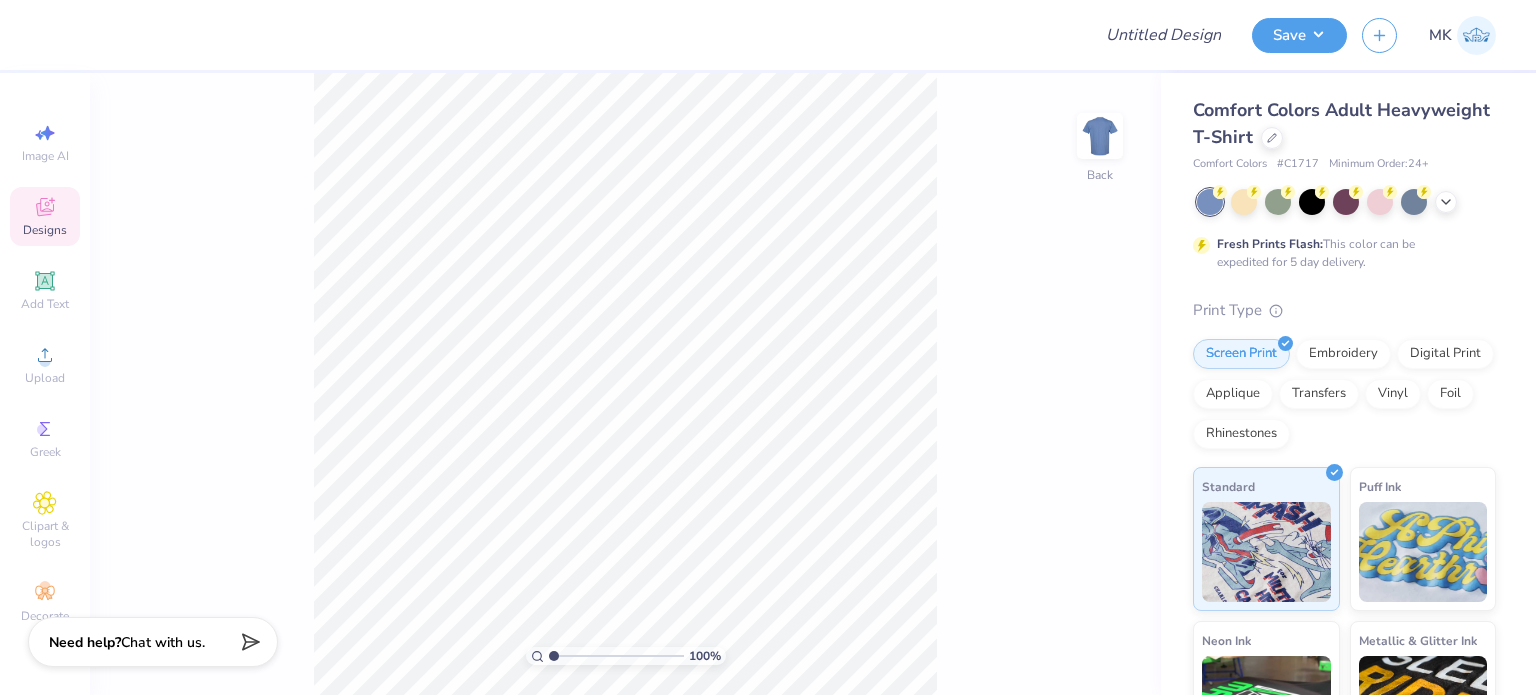 click 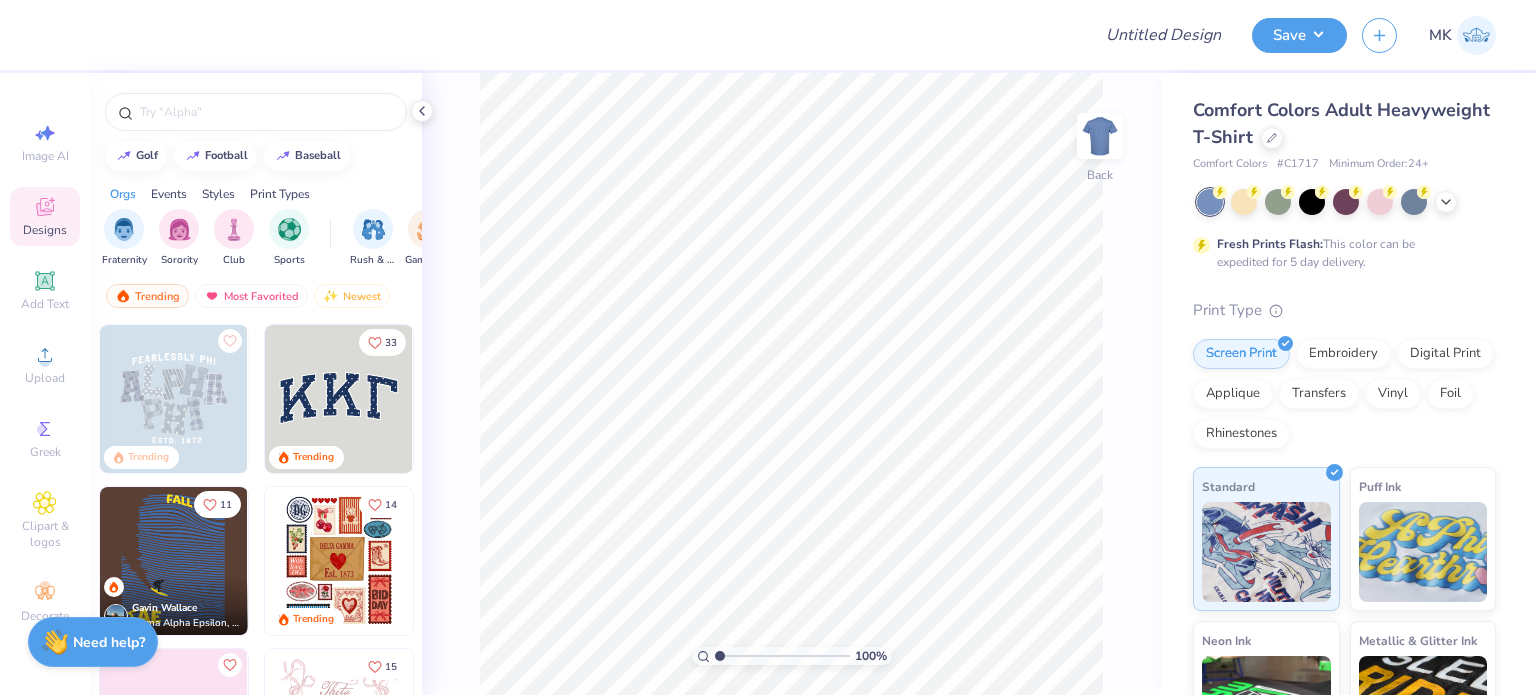 click on "Events" at bounding box center [169, 194] 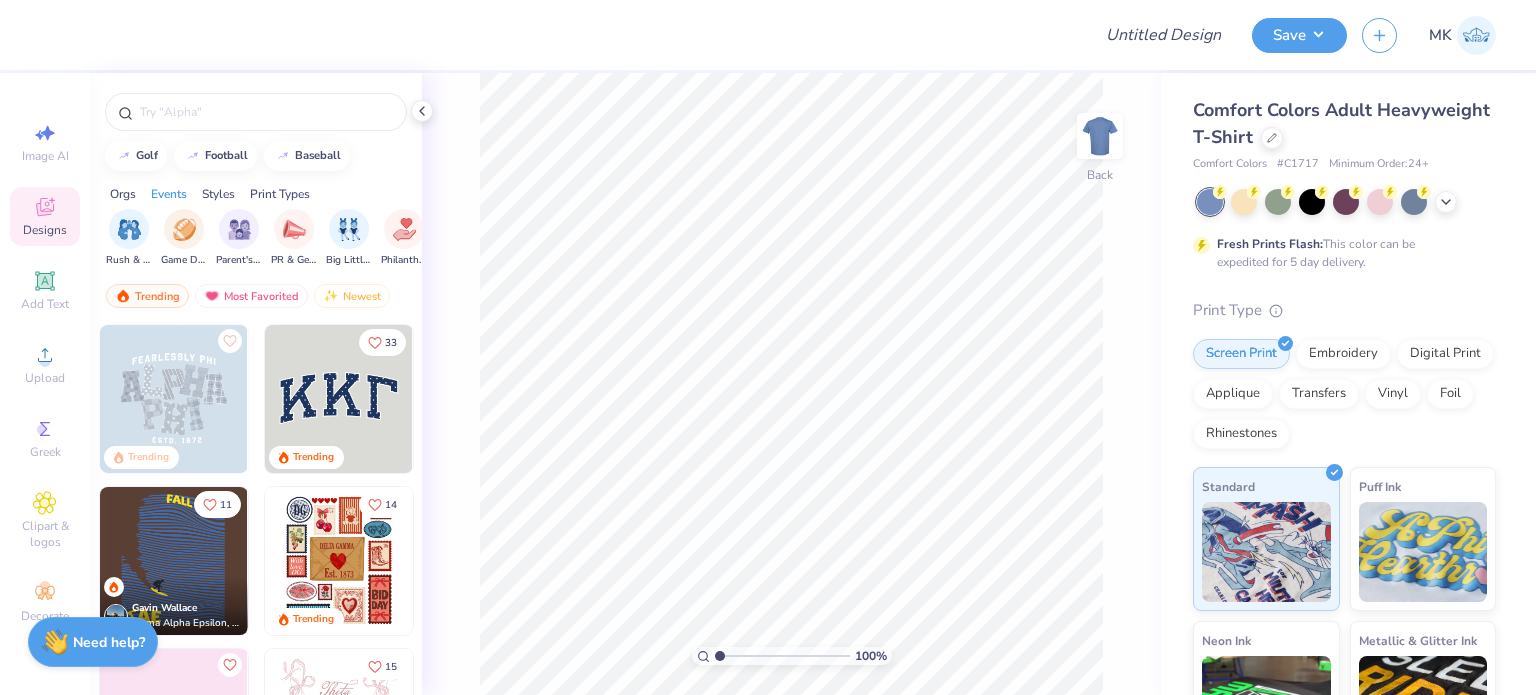 scroll, scrollTop: 0, scrollLeft: 248, axis: horizontal 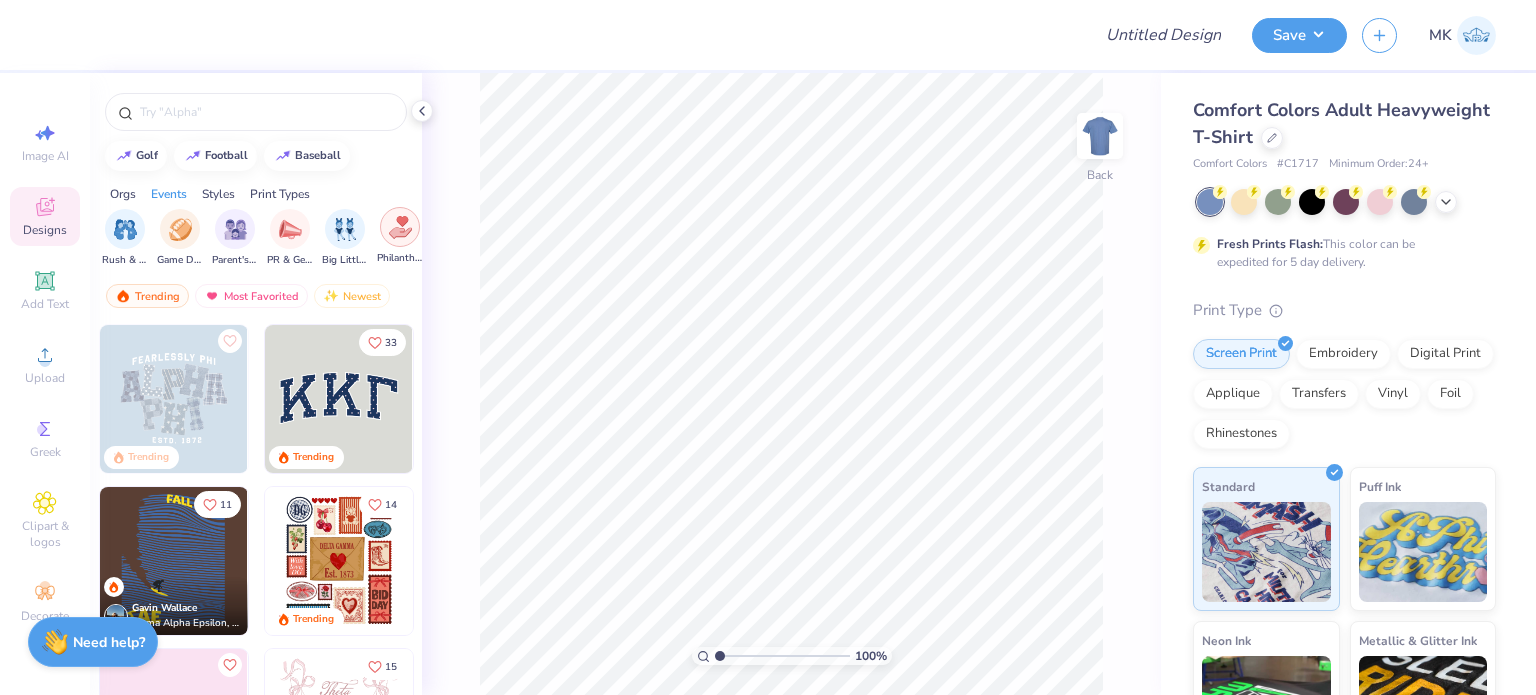 click at bounding box center (400, 227) 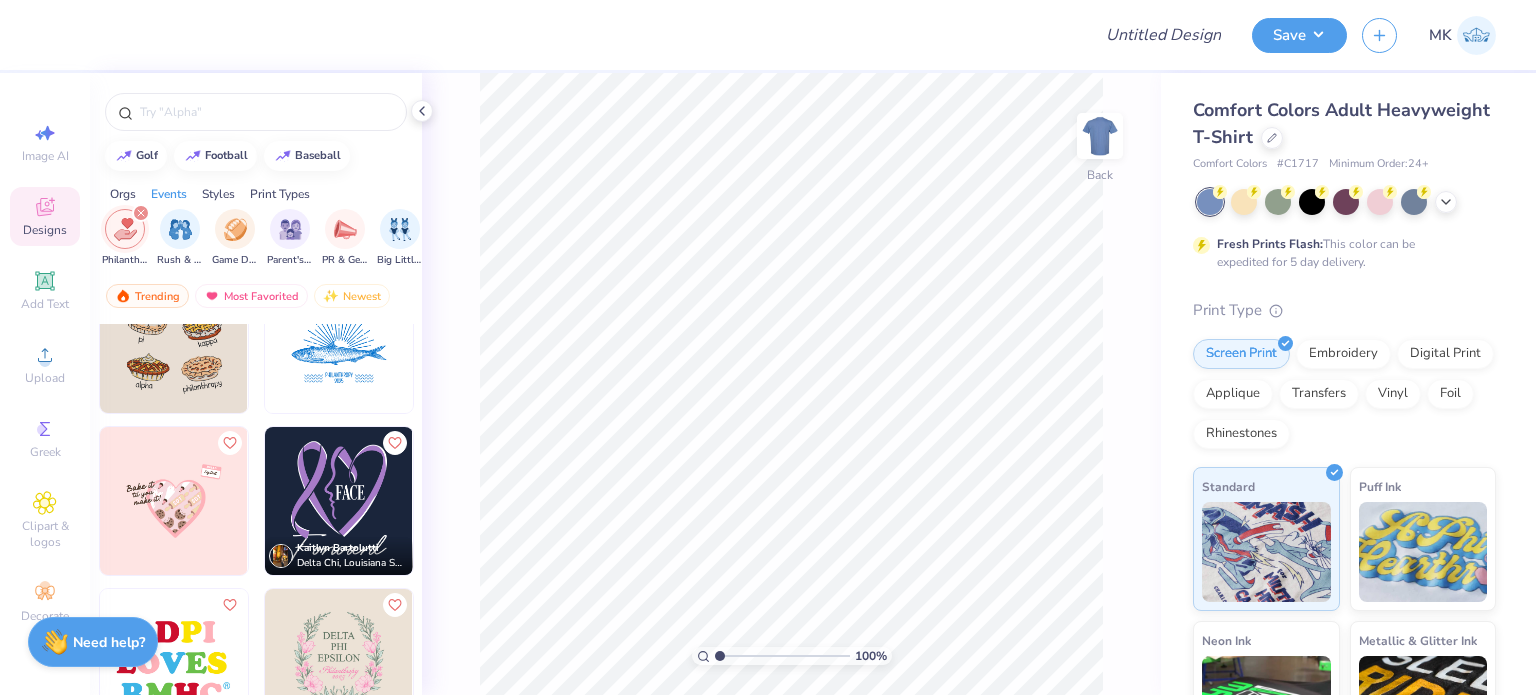 scroll, scrollTop: 3600, scrollLeft: 0, axis: vertical 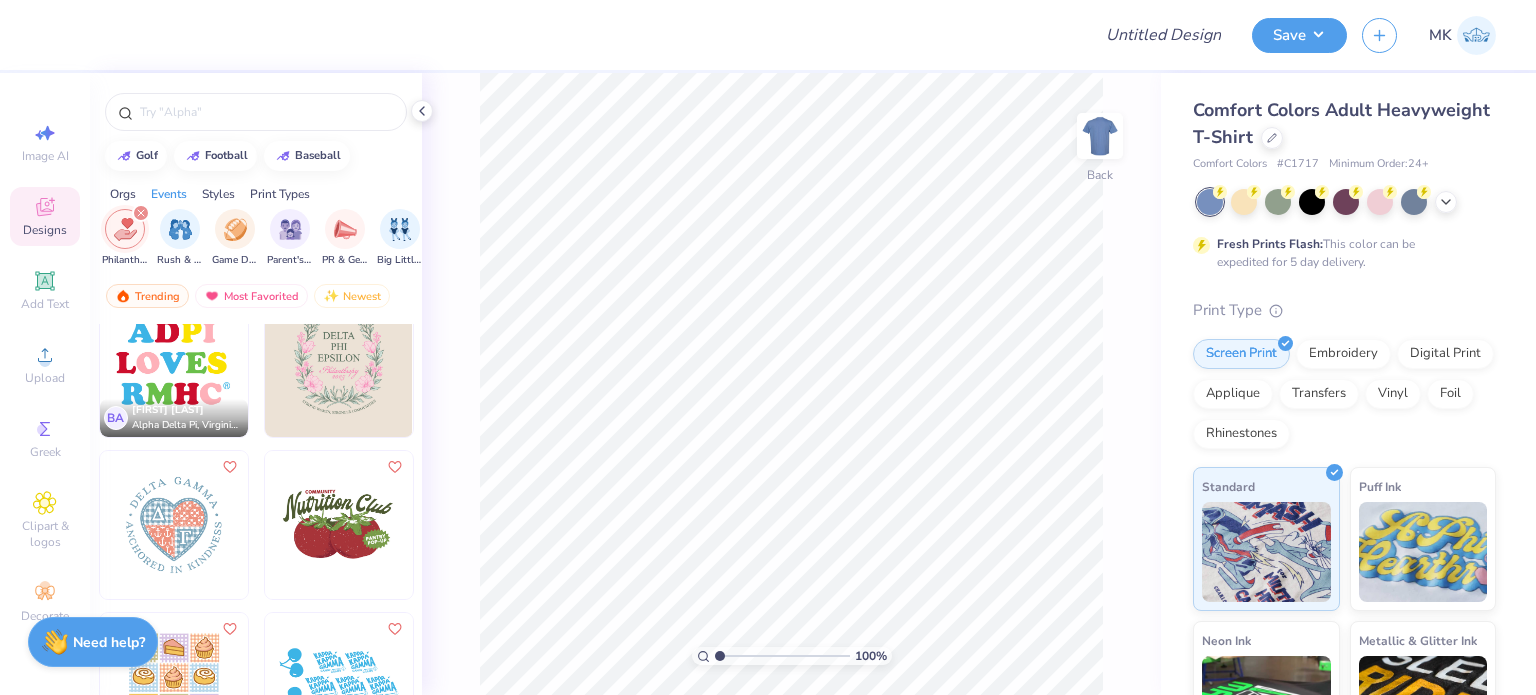 click at bounding box center [174, 525] 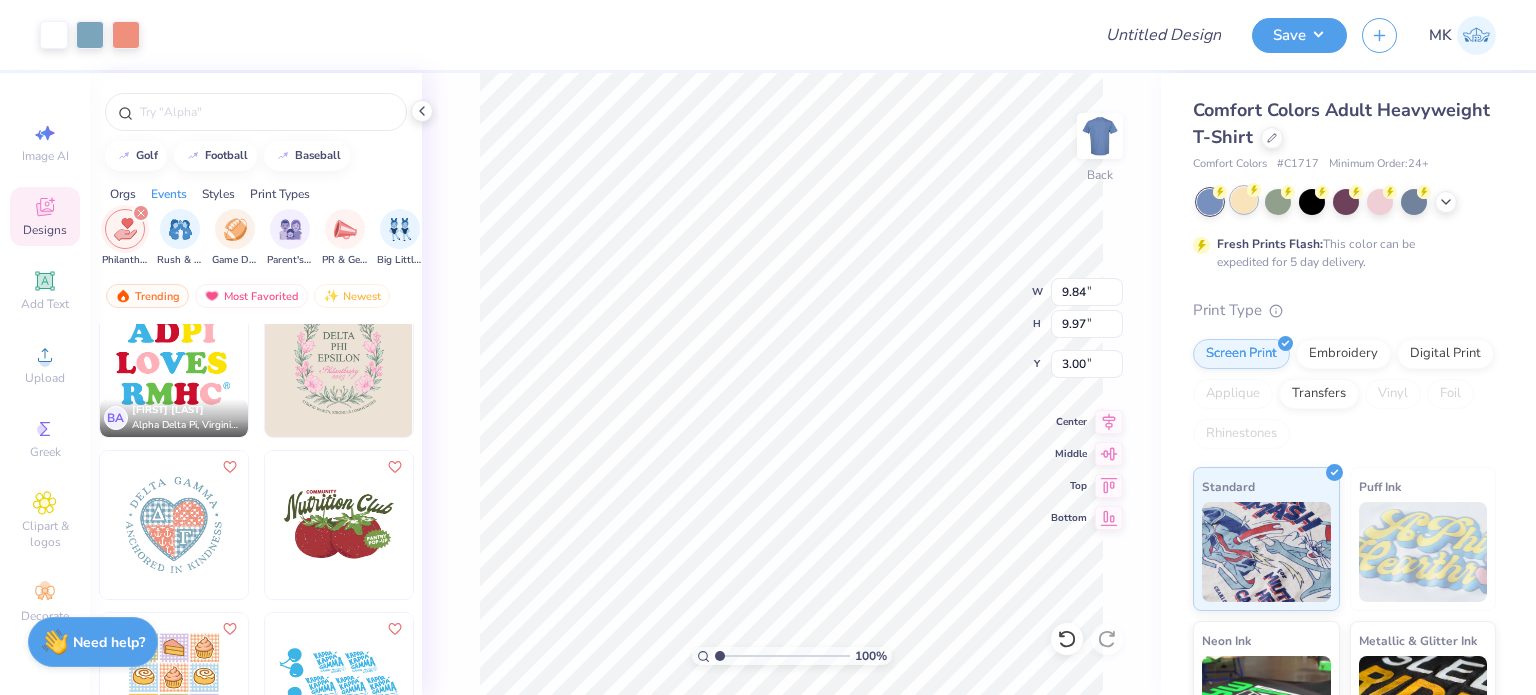 click at bounding box center [1244, 200] 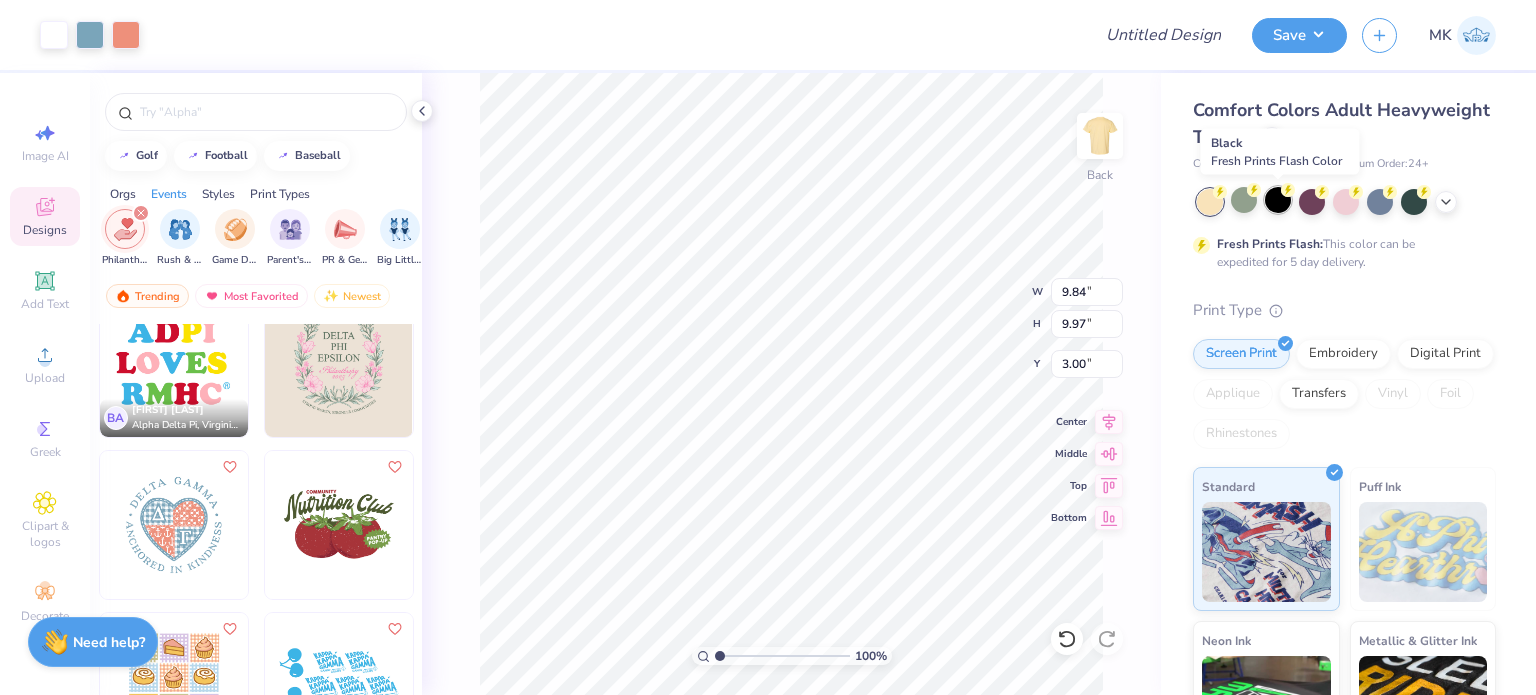click at bounding box center (1278, 200) 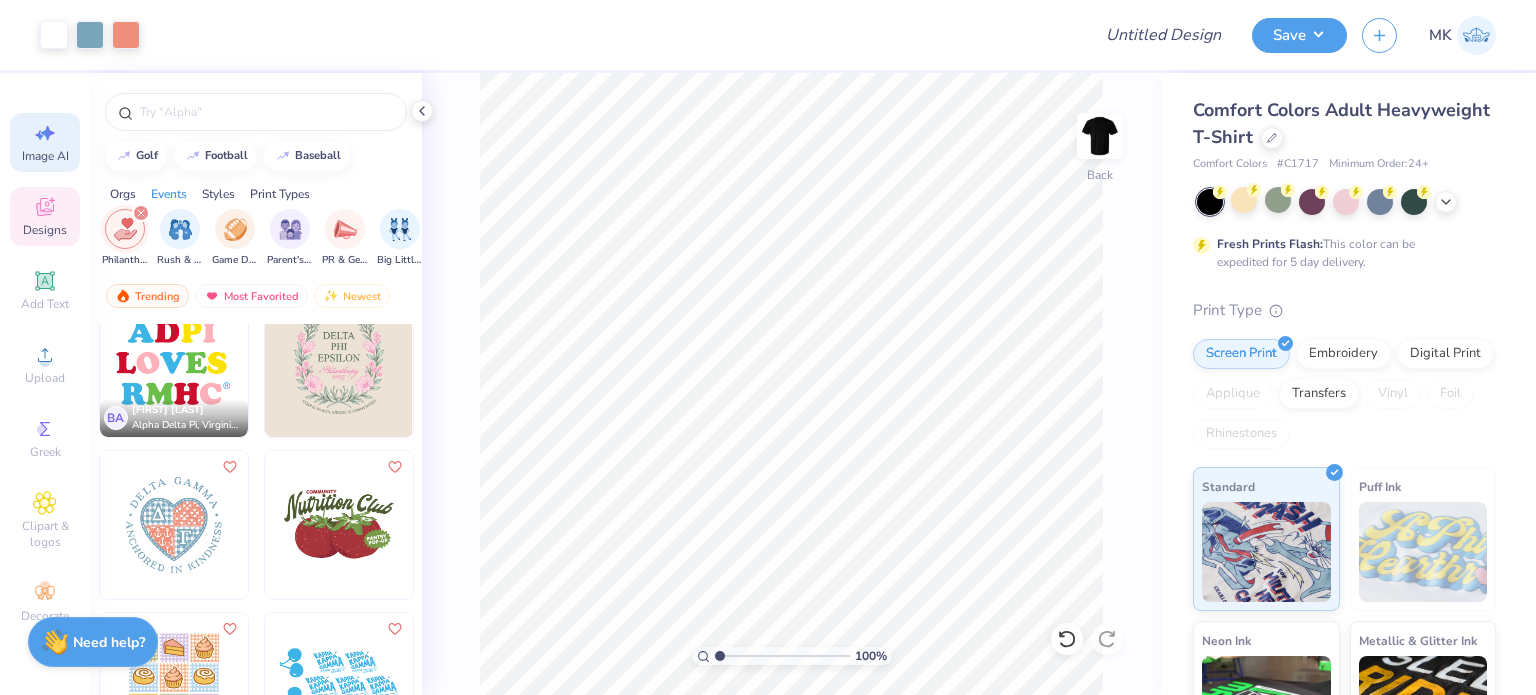 click 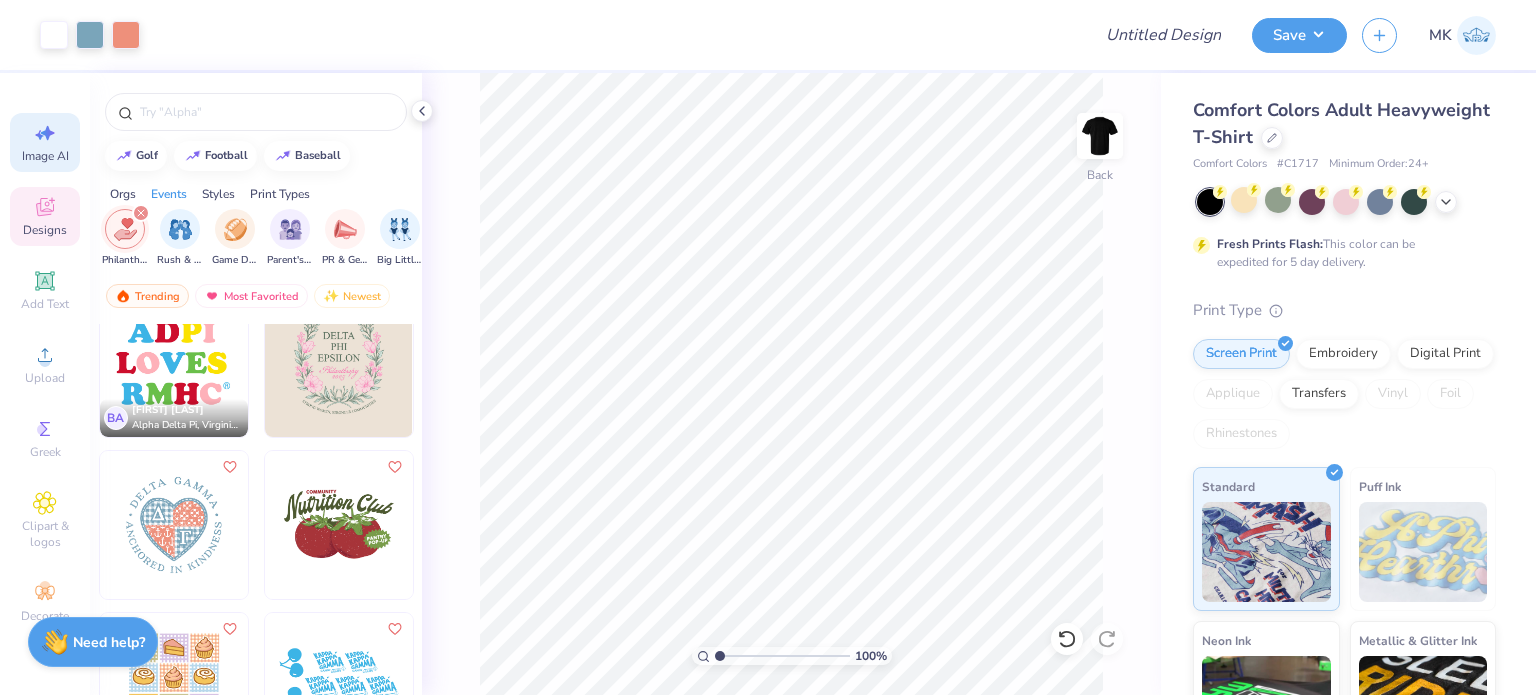 select on "4" 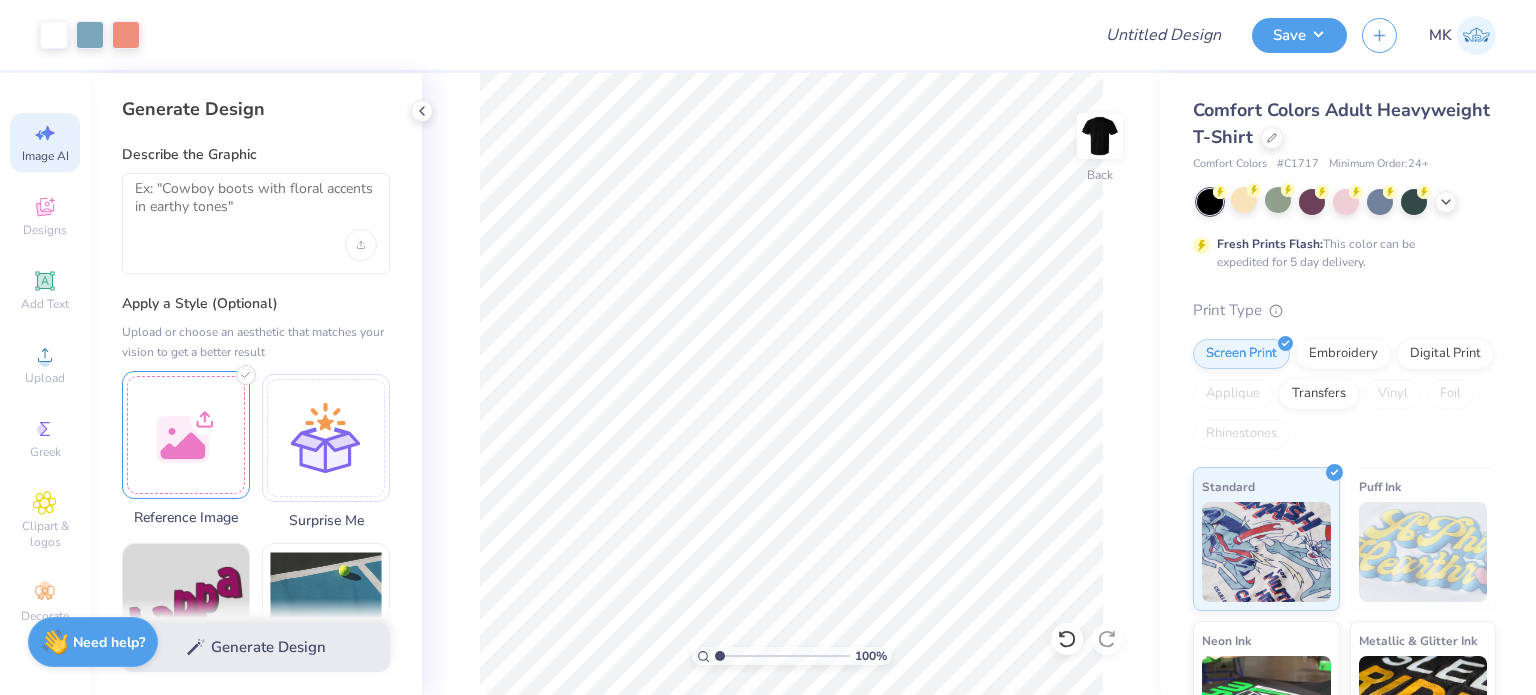 click at bounding box center [186, 435] 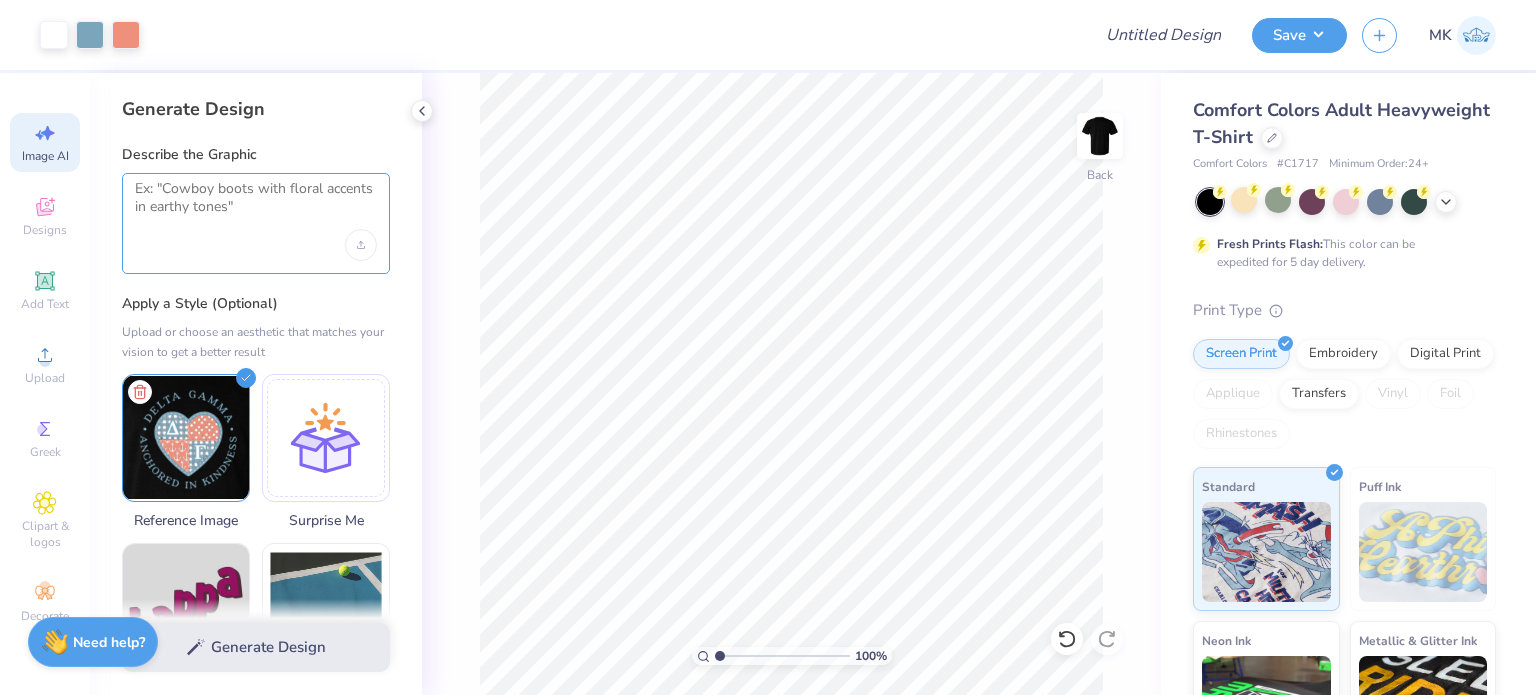 click at bounding box center [256, 205] 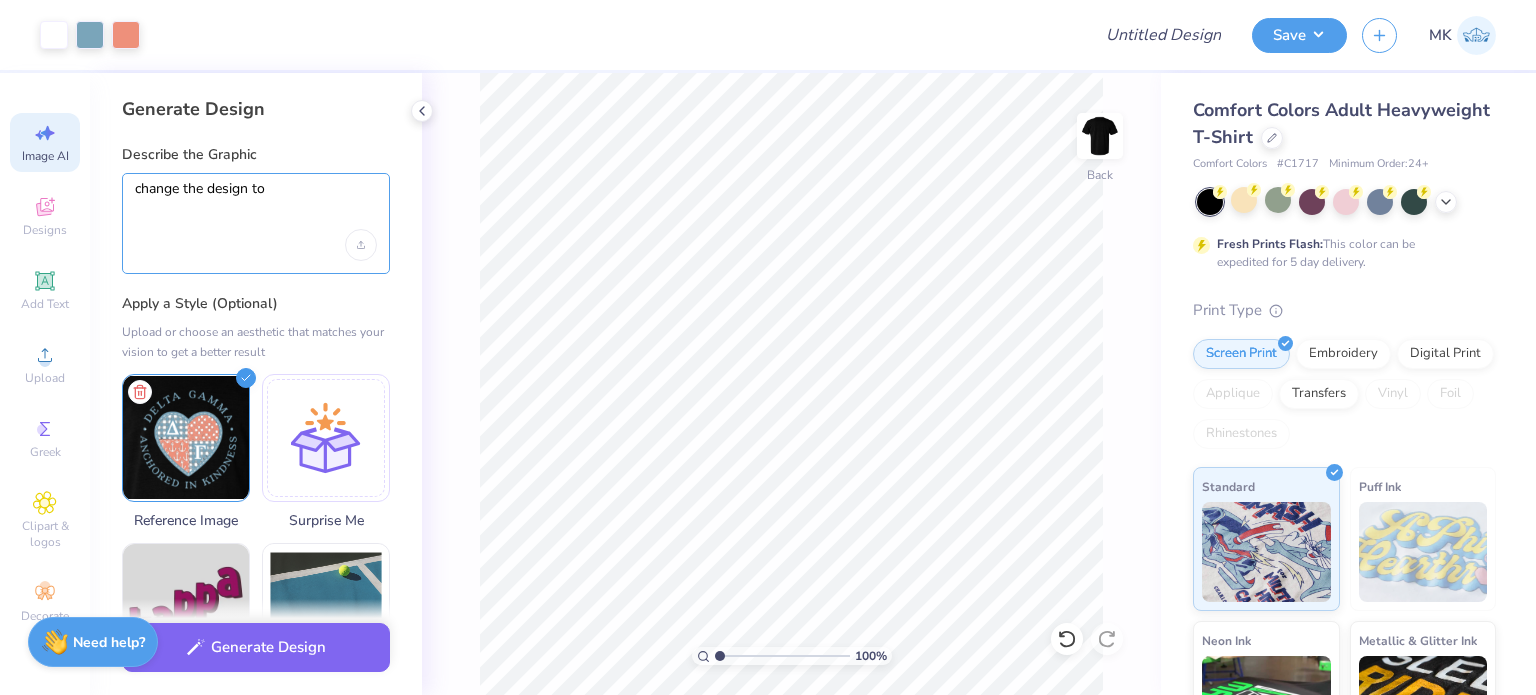 paste on "Alpha Pi Sigma" 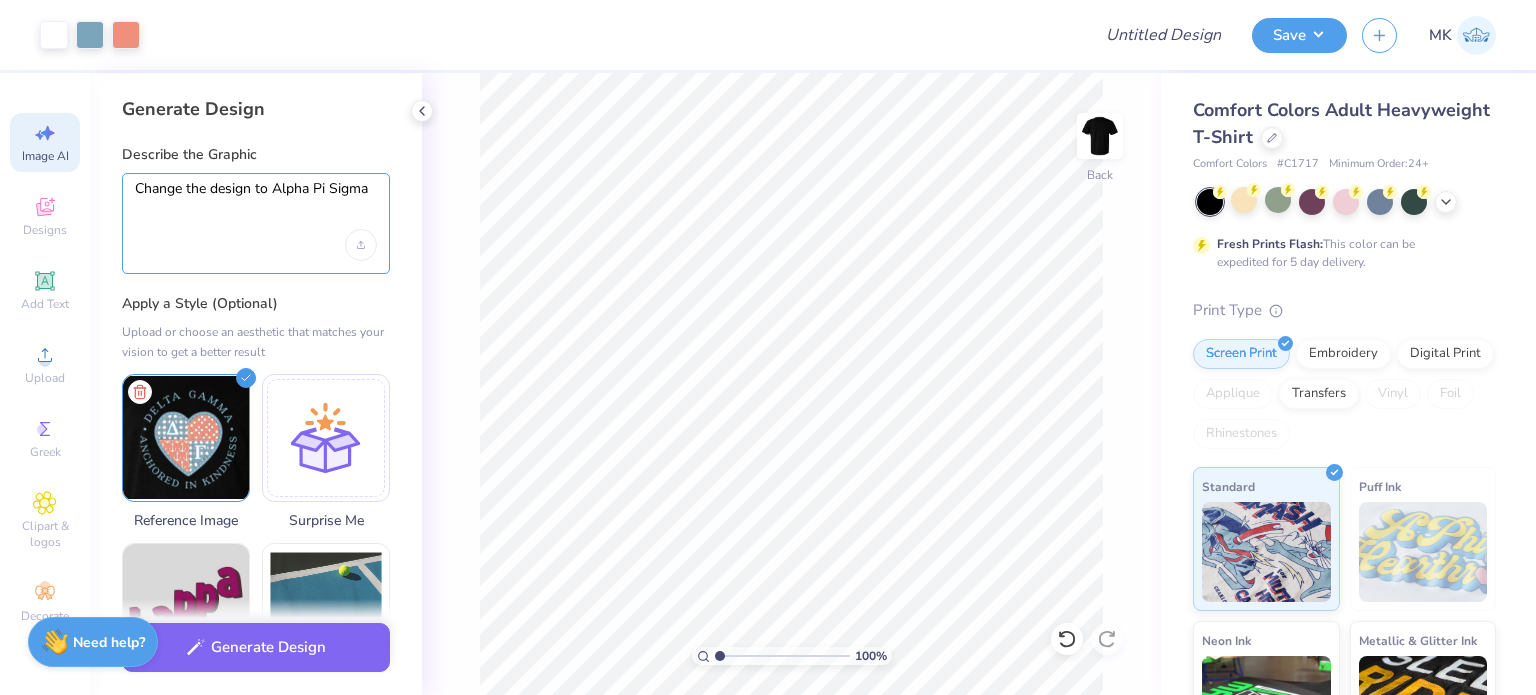 click on "Change the design to Alpha Pi Sigma" at bounding box center (256, 205) 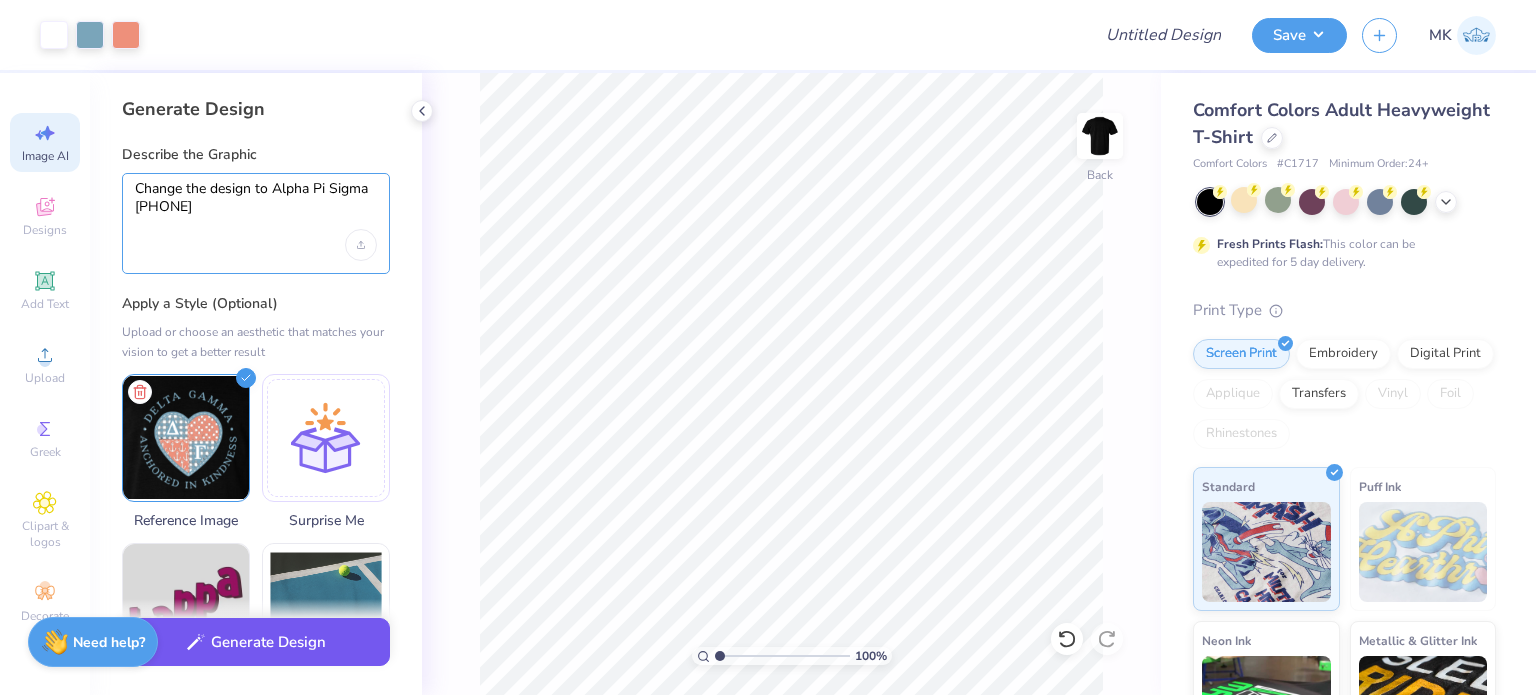 type on "Change the design to Alpha Pi Sigma philo" 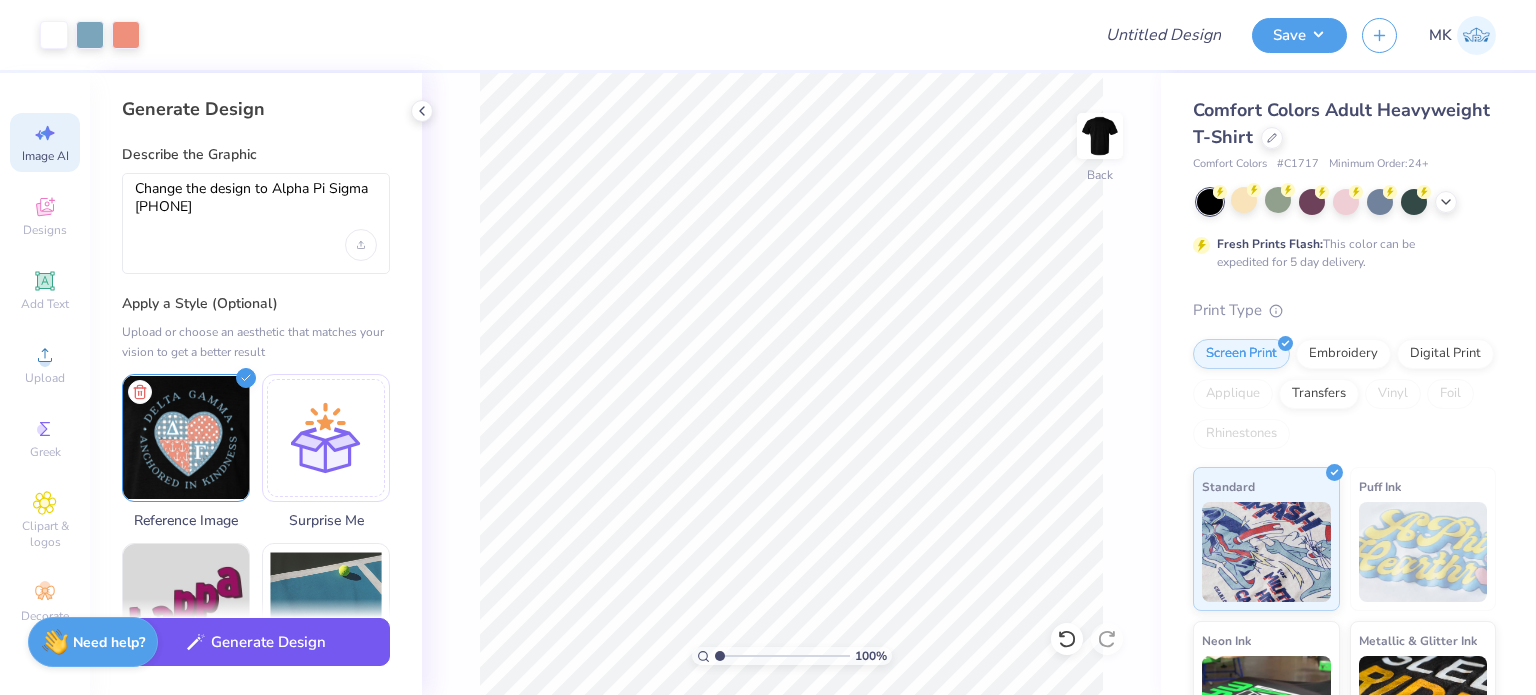 click on "Generate Design" at bounding box center [256, 642] 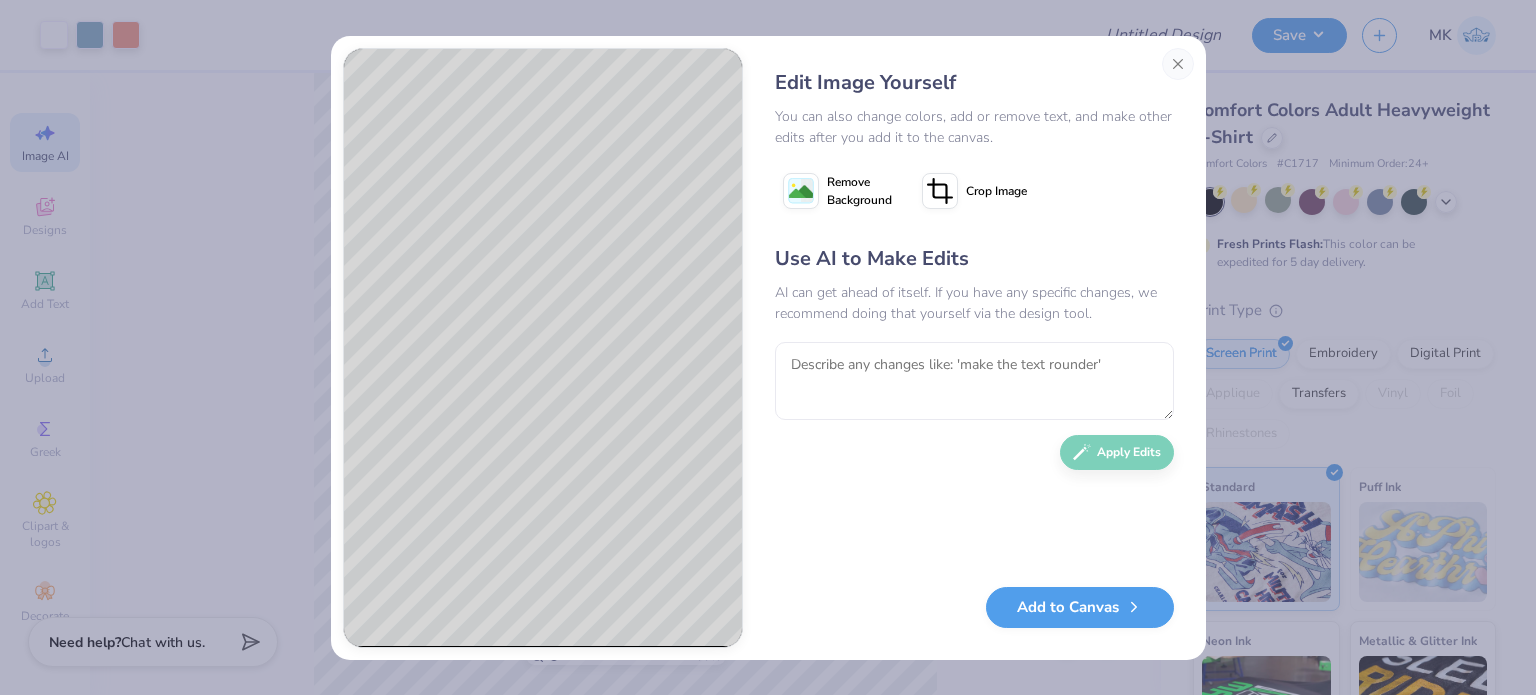 click 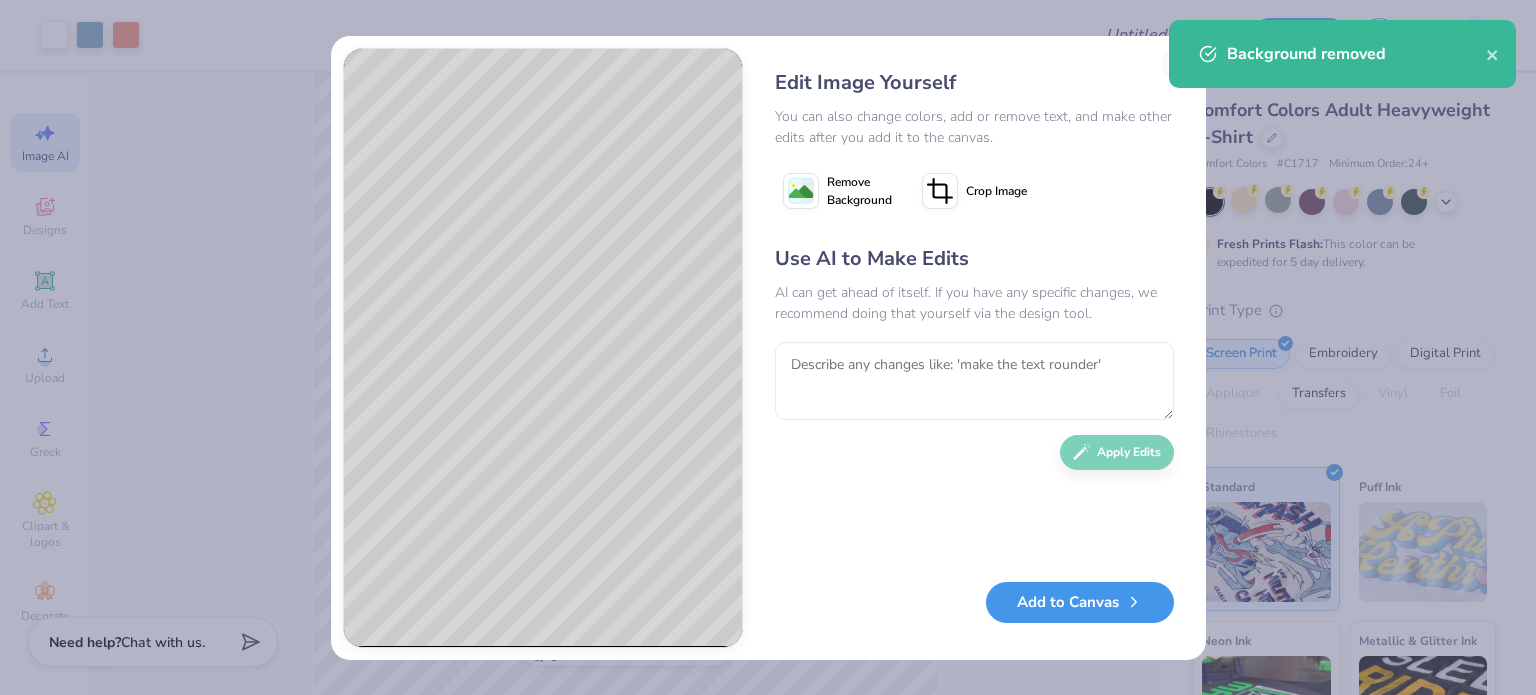 click on "Add to Canvas" at bounding box center [1080, 602] 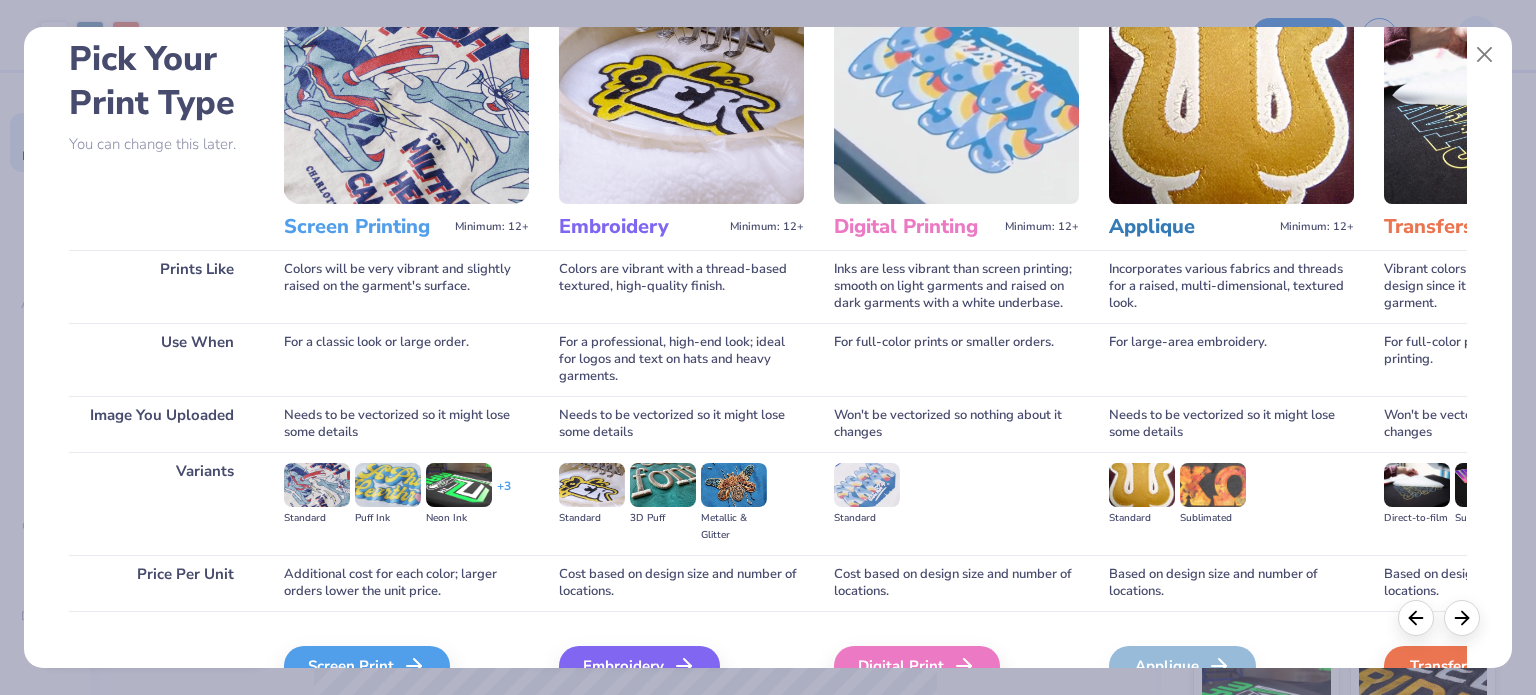 scroll, scrollTop: 201, scrollLeft: 0, axis: vertical 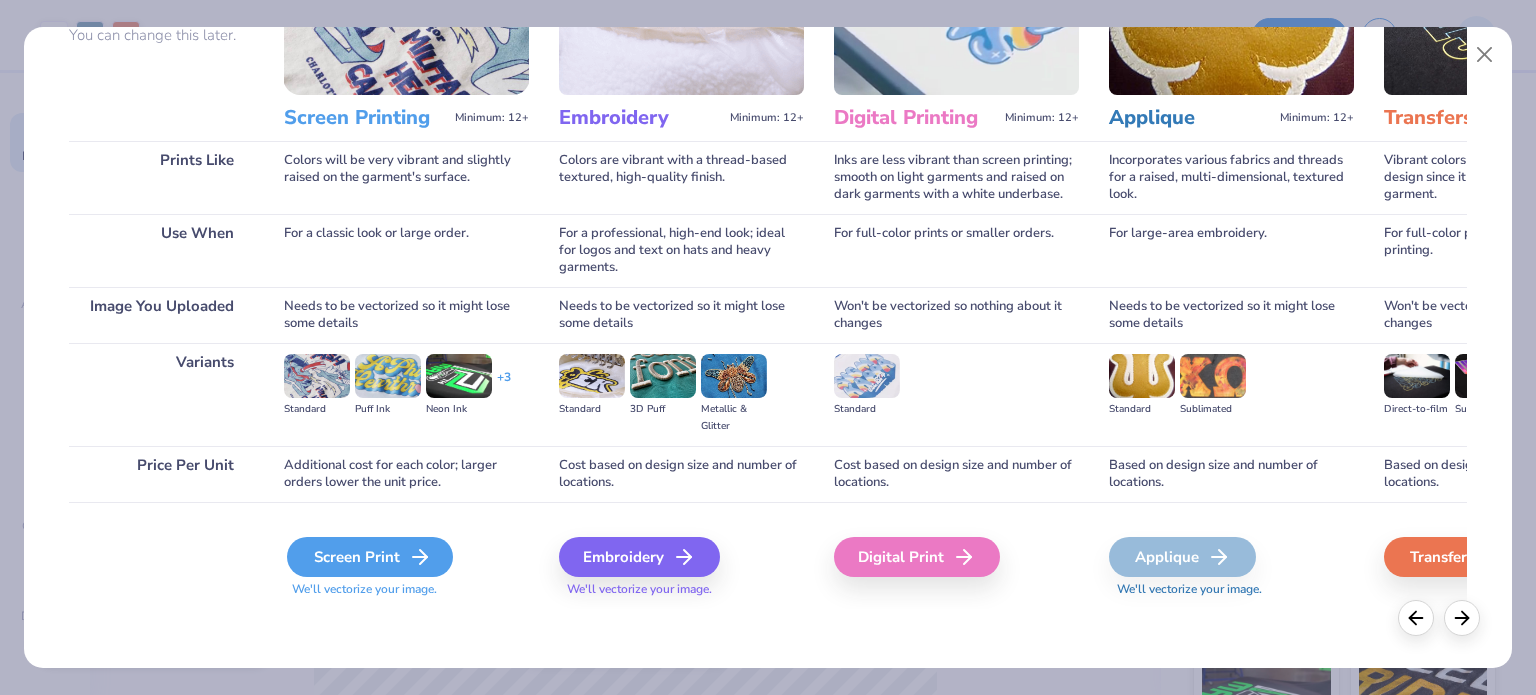 click on "Screen Print" at bounding box center (370, 557) 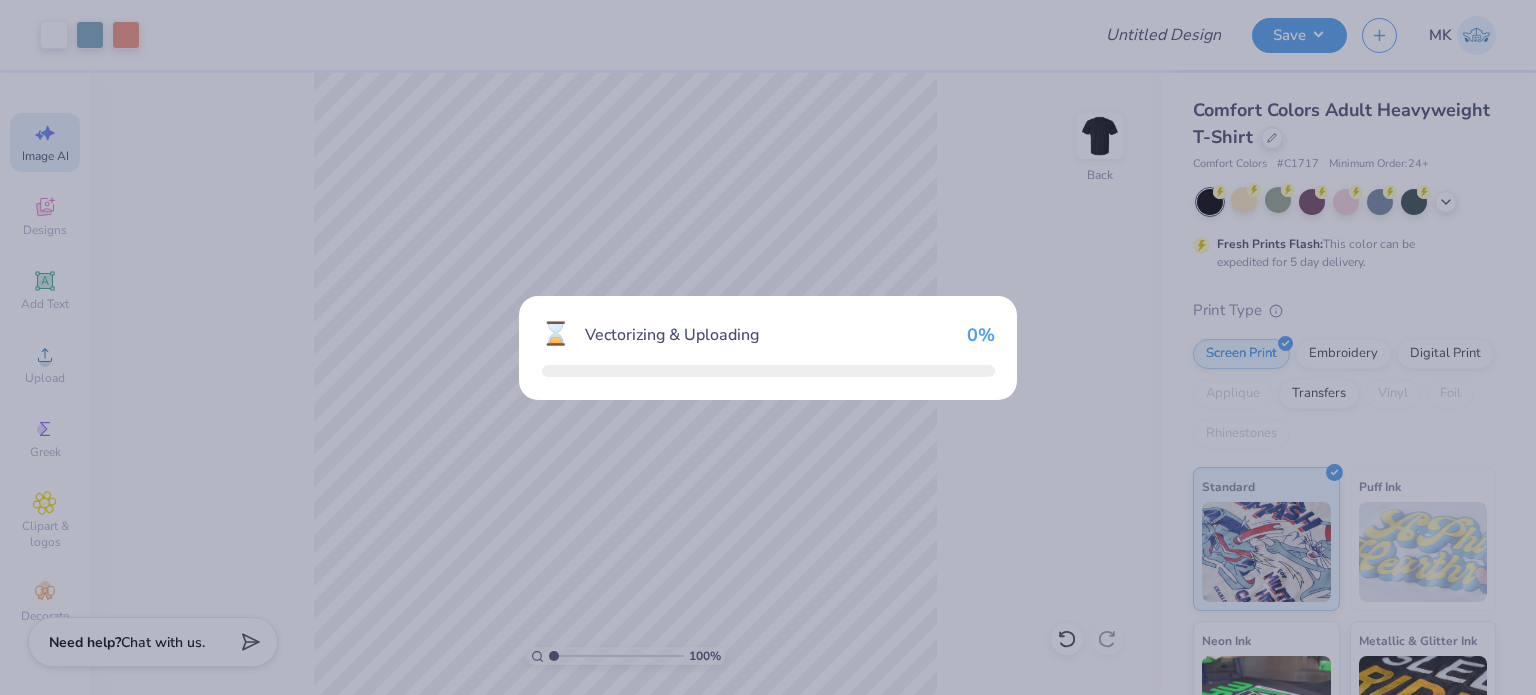 type 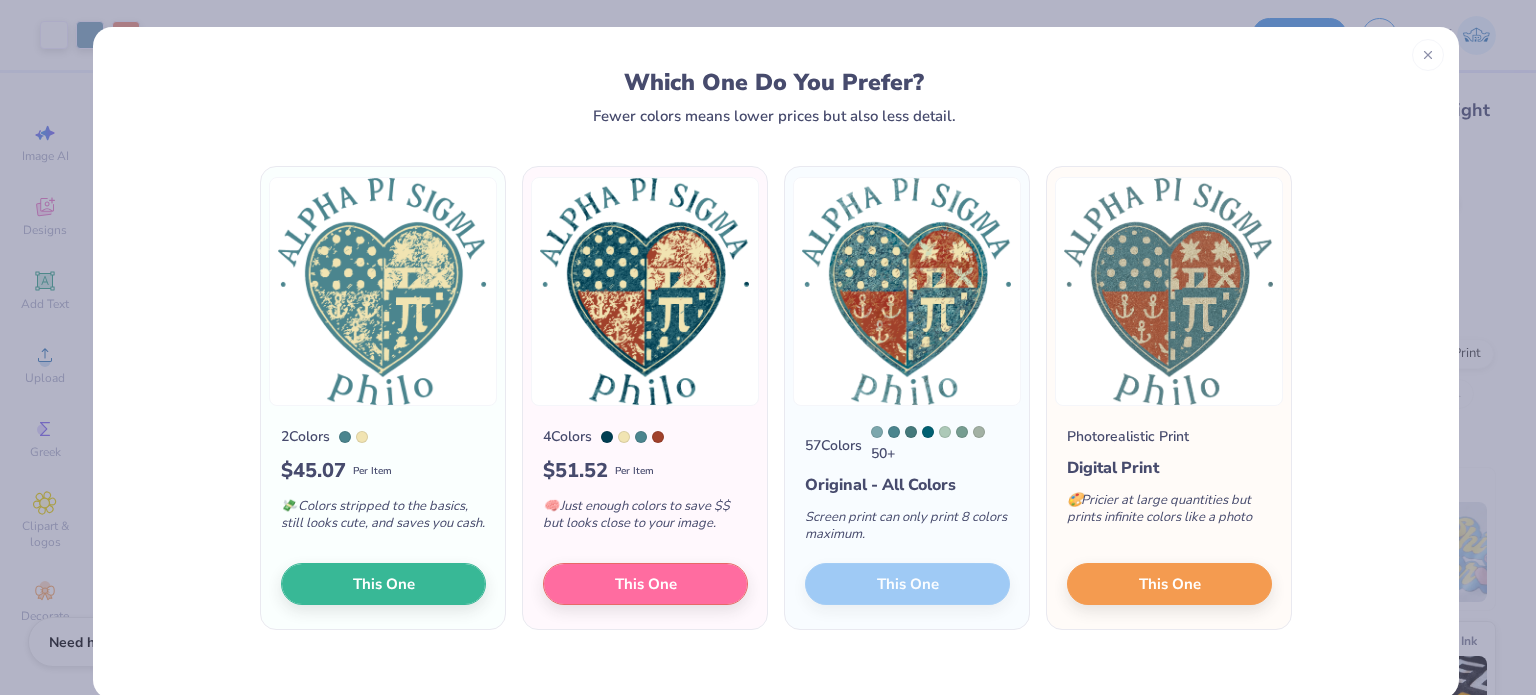 scroll, scrollTop: 32, scrollLeft: 0, axis: vertical 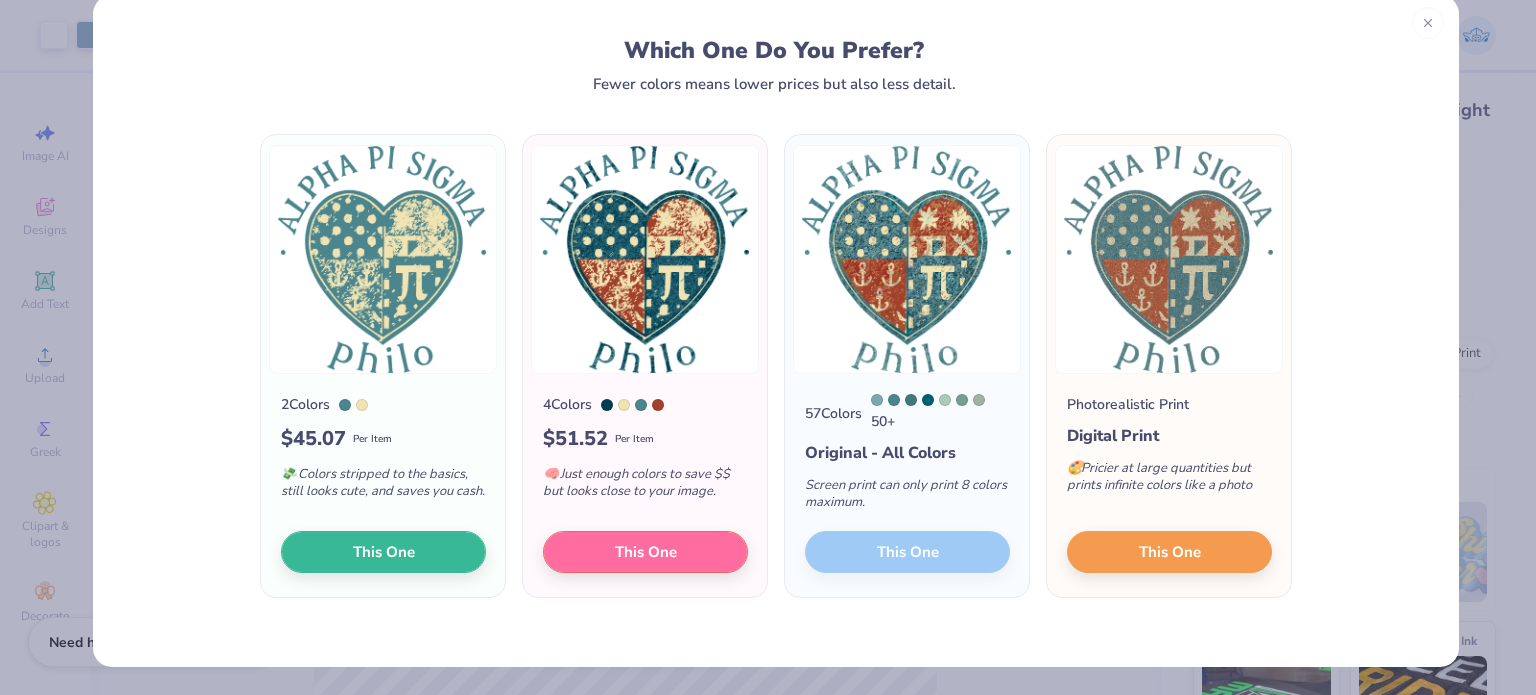 click 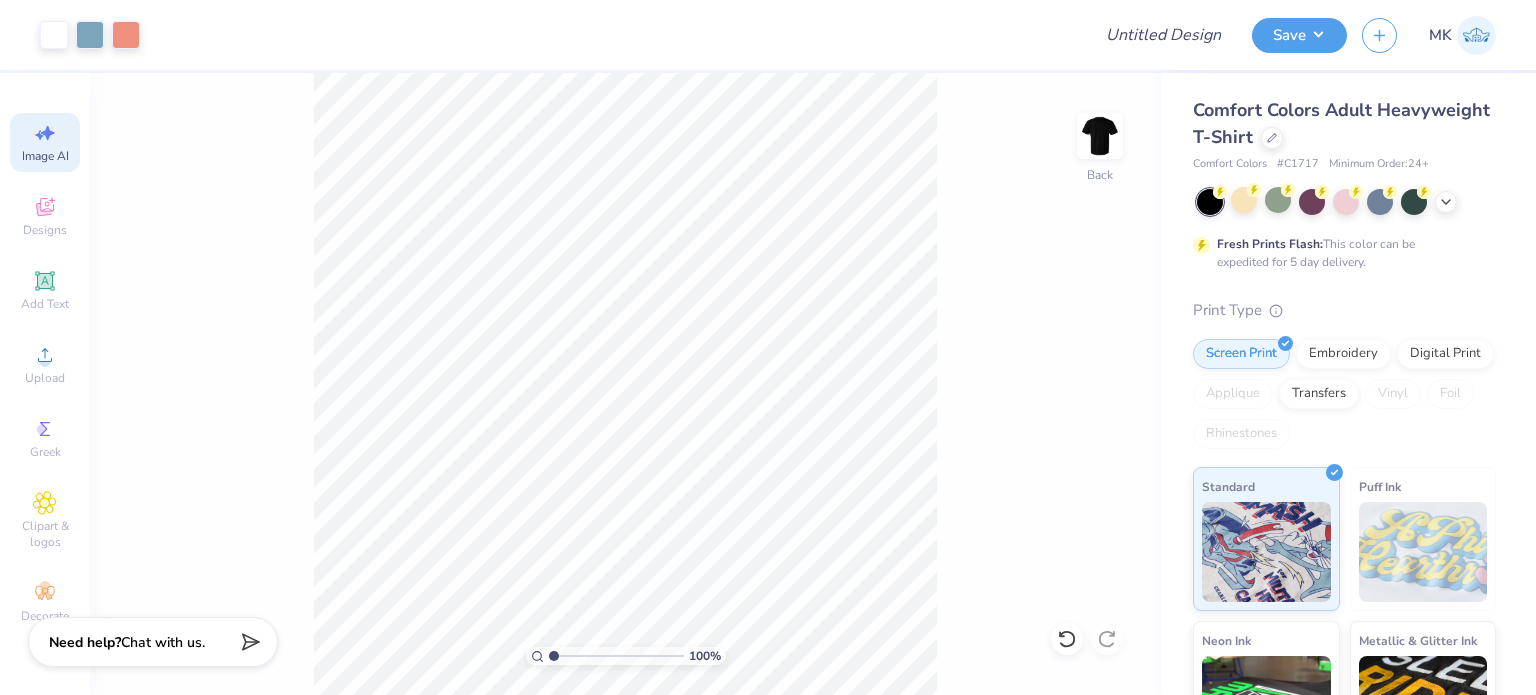 click 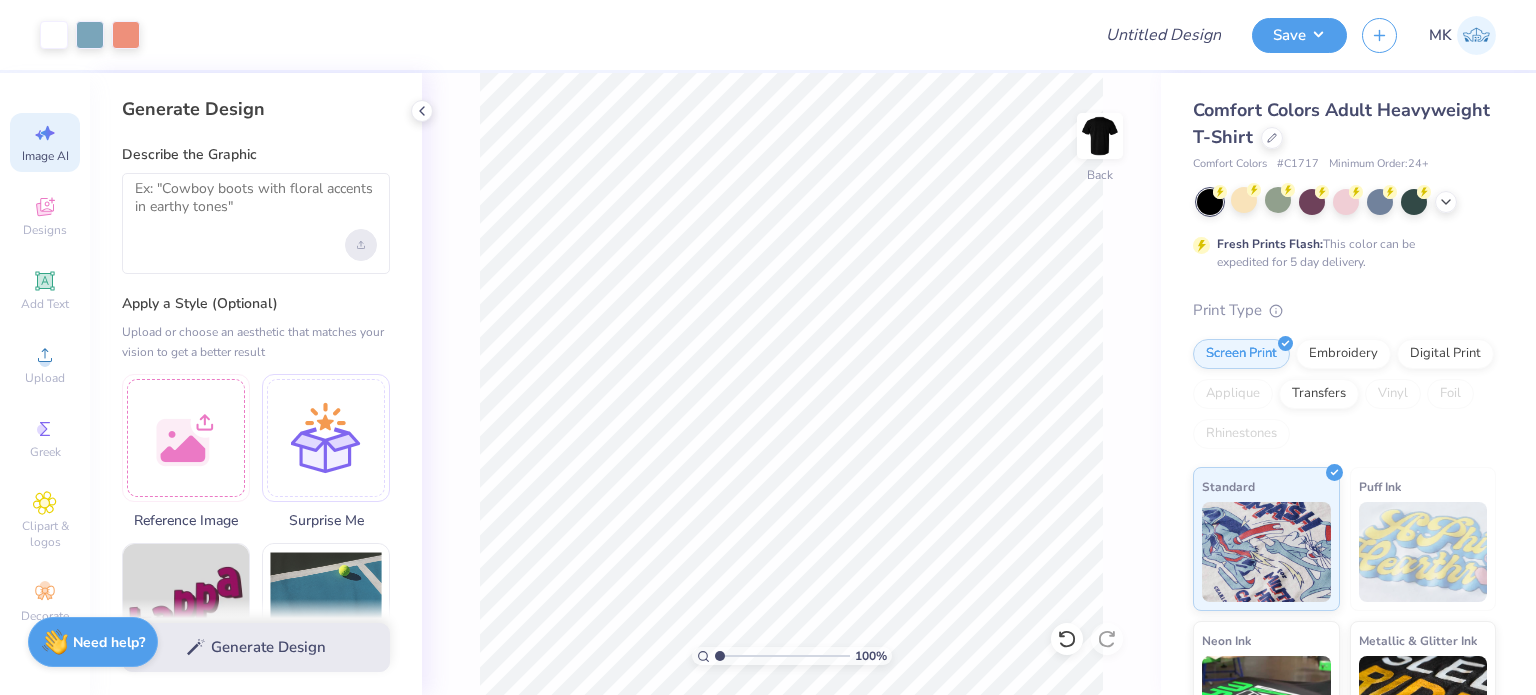 click 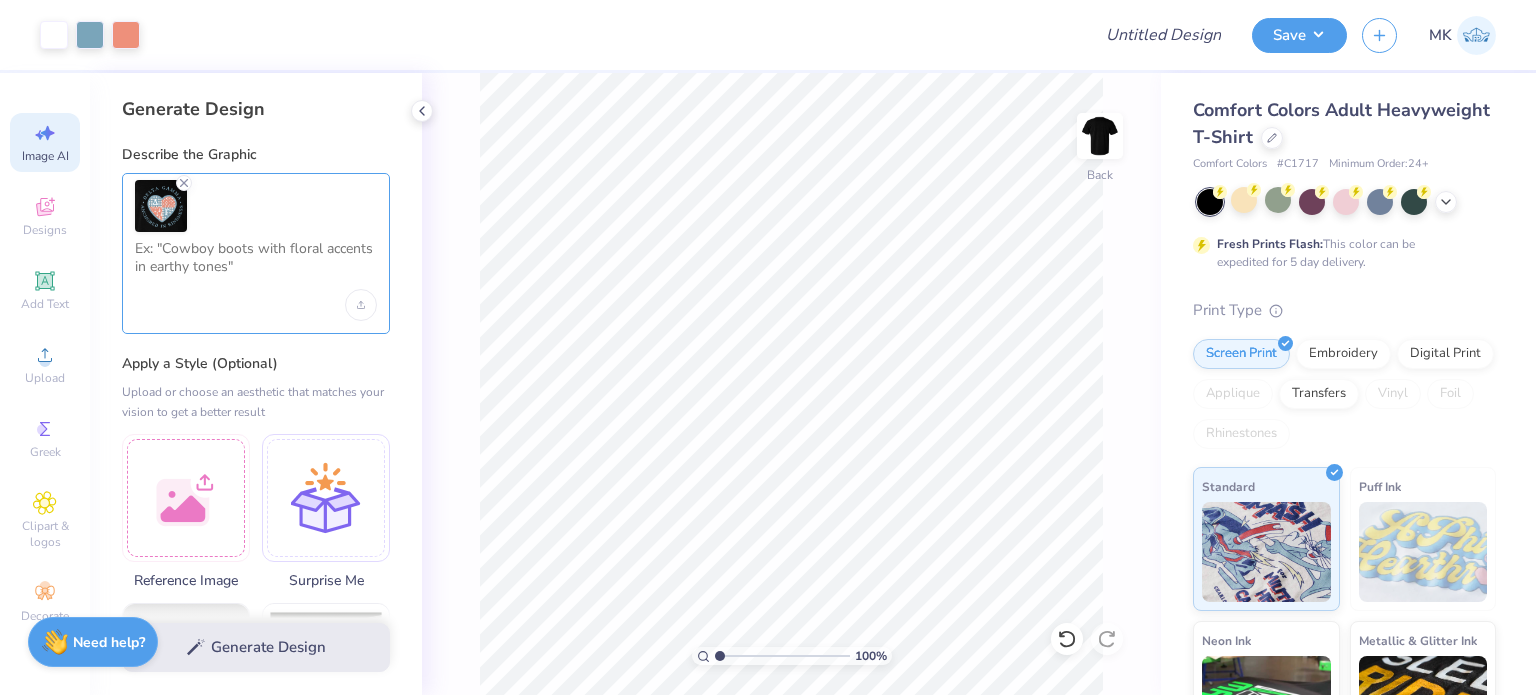 click at bounding box center (256, 265) 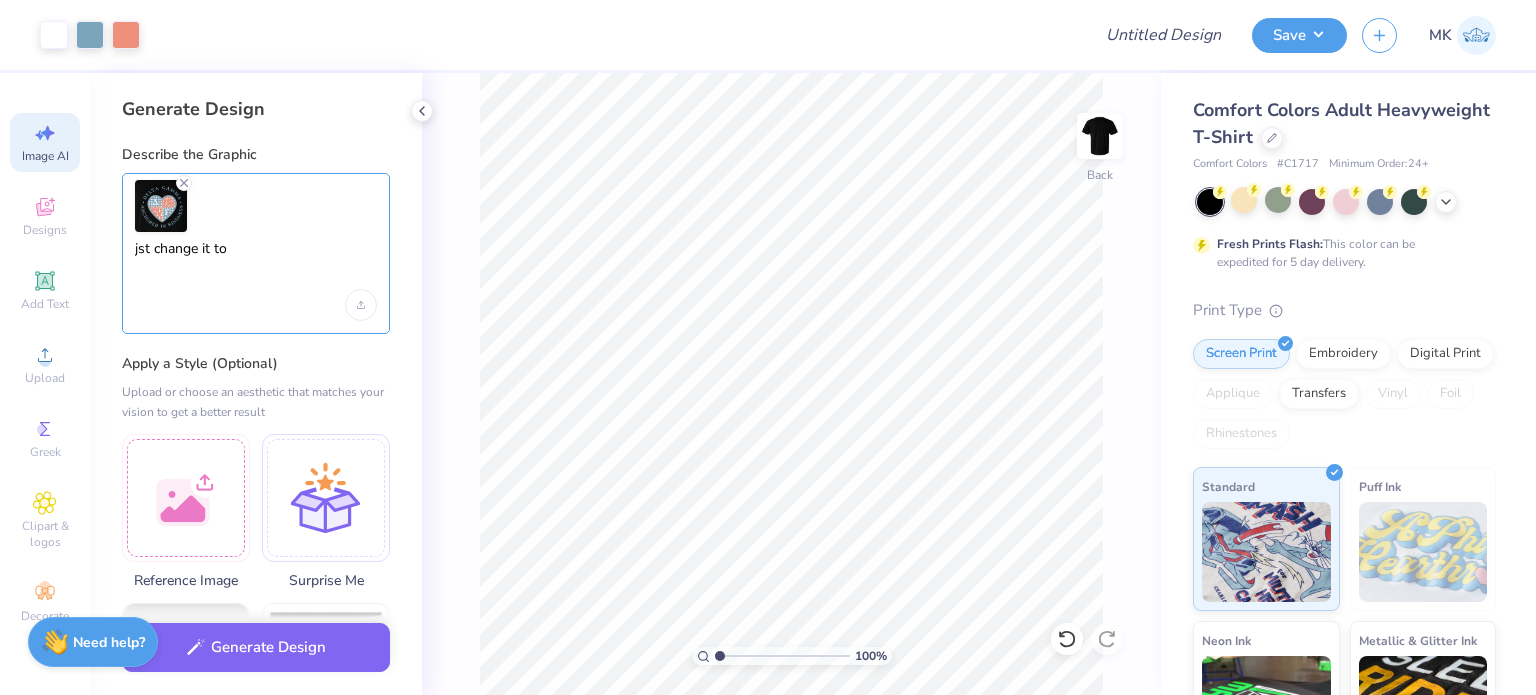paste on "Alpha Pi Sigma" 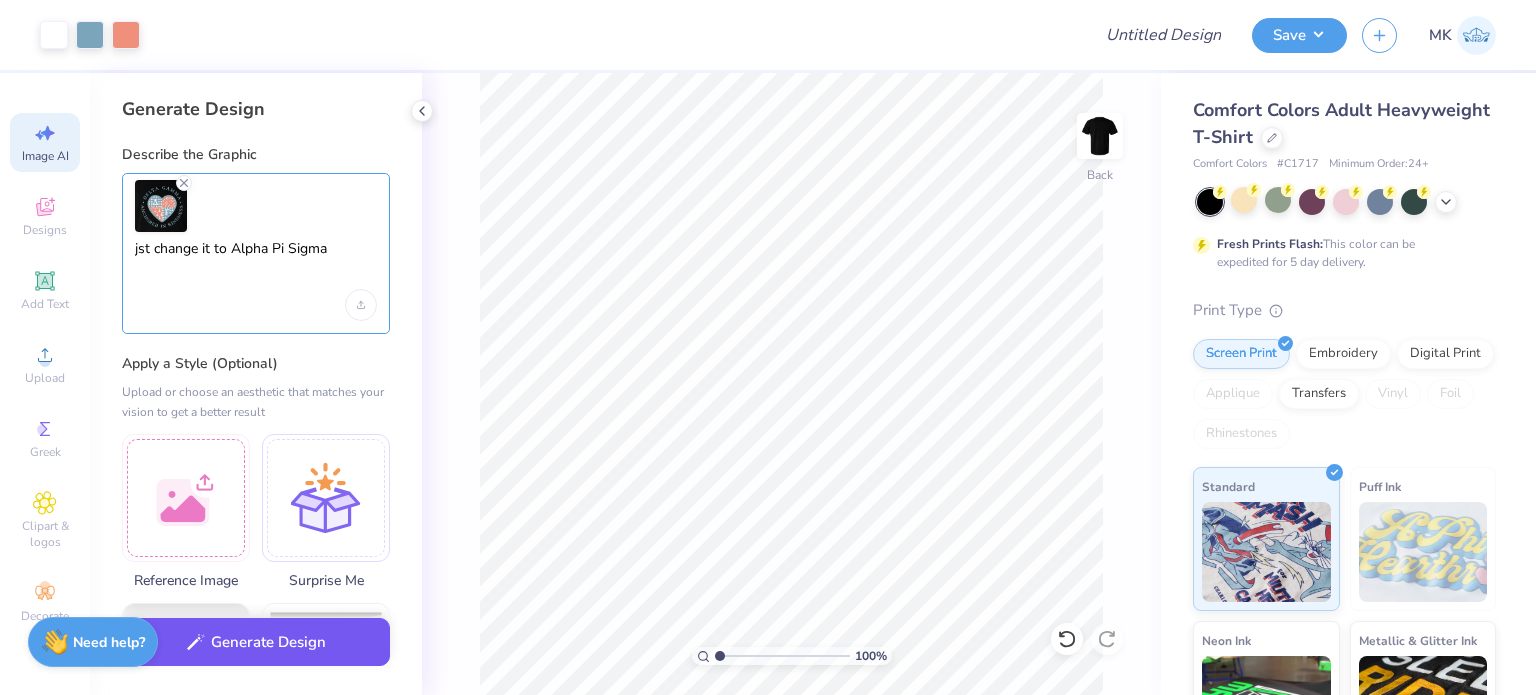 type on "jst change it to Alpha Pi Sigma" 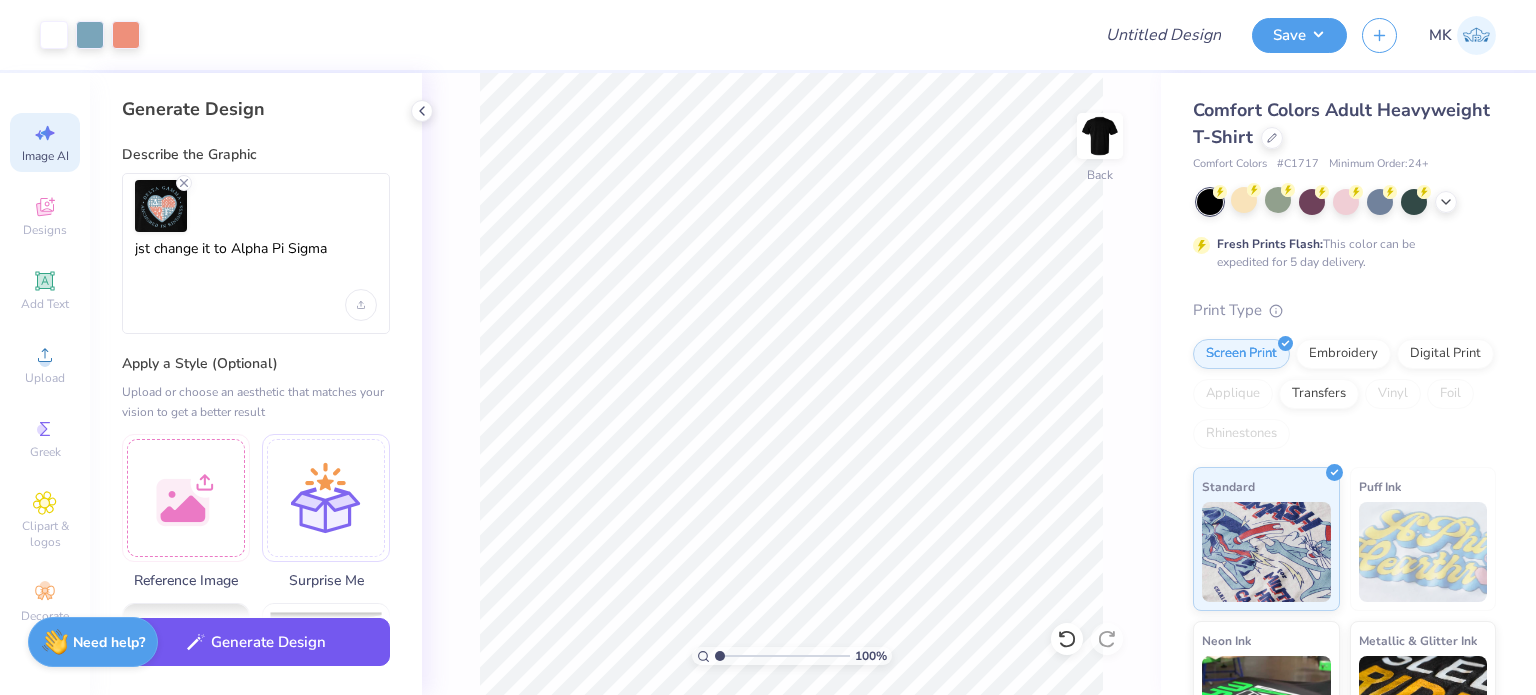 click on "Generate Design" at bounding box center (256, 642) 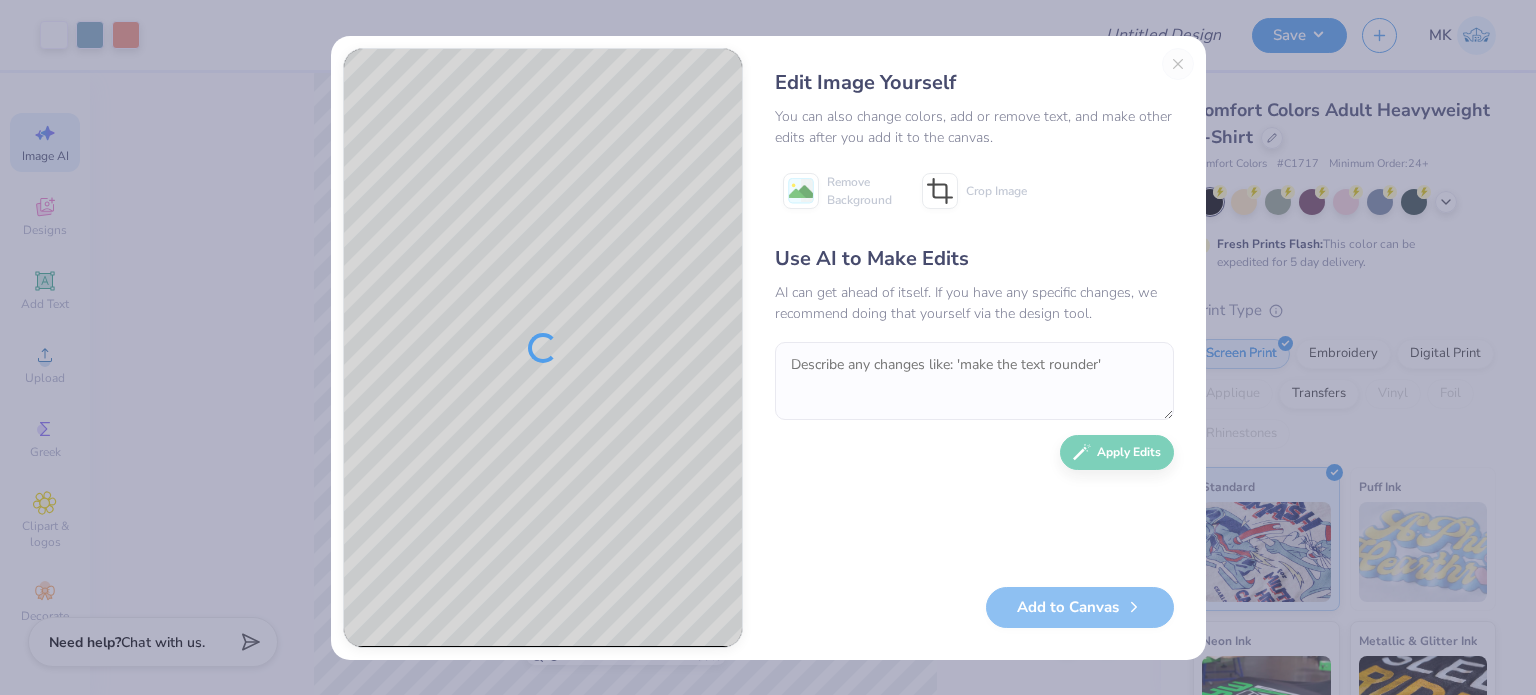 scroll, scrollTop: 0, scrollLeft: 0, axis: both 